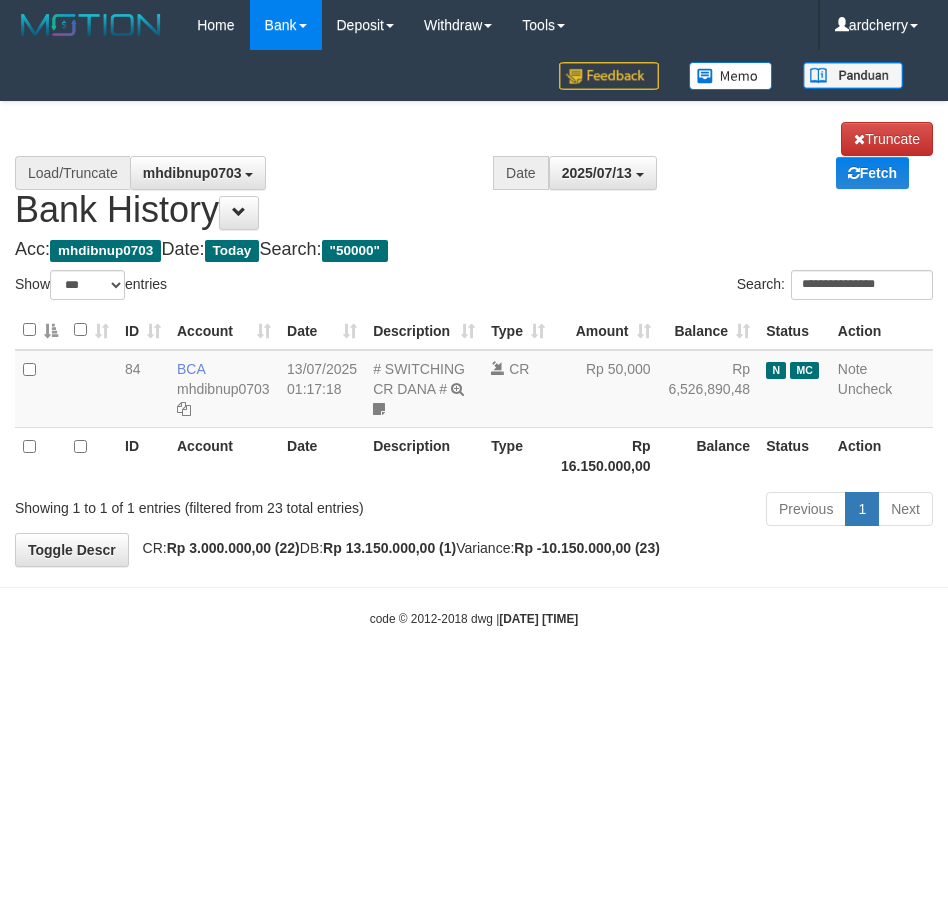 select on "***" 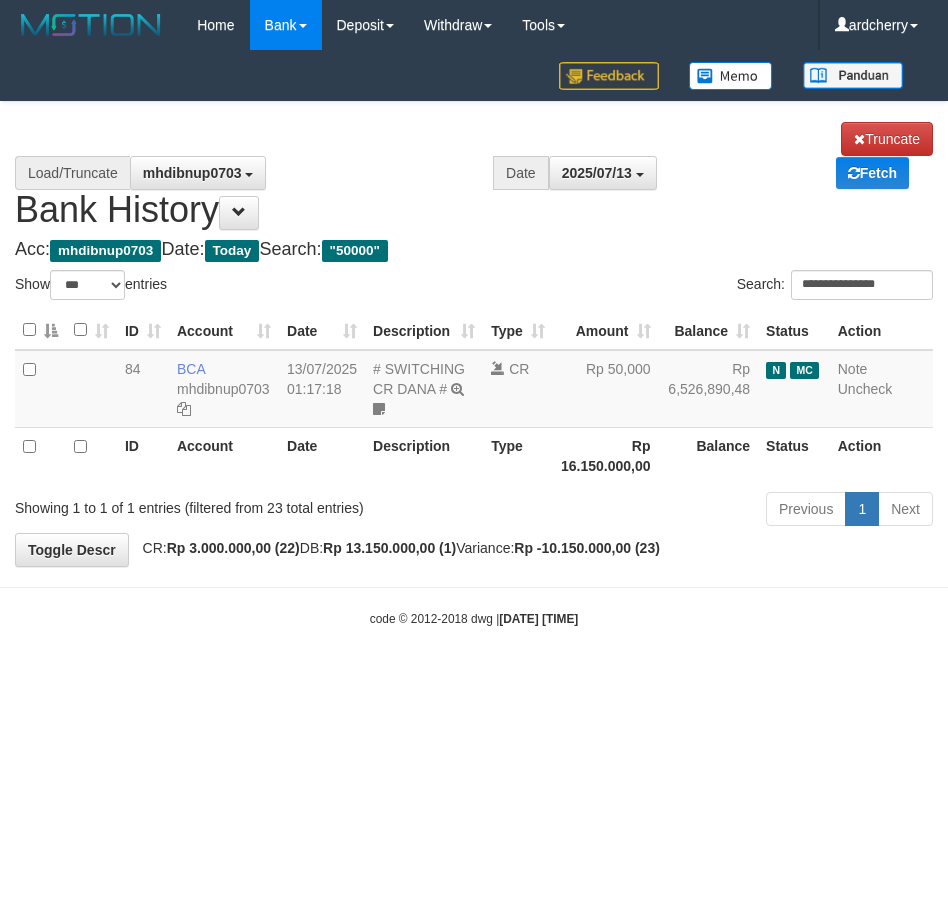 scroll, scrollTop: 0, scrollLeft: 0, axis: both 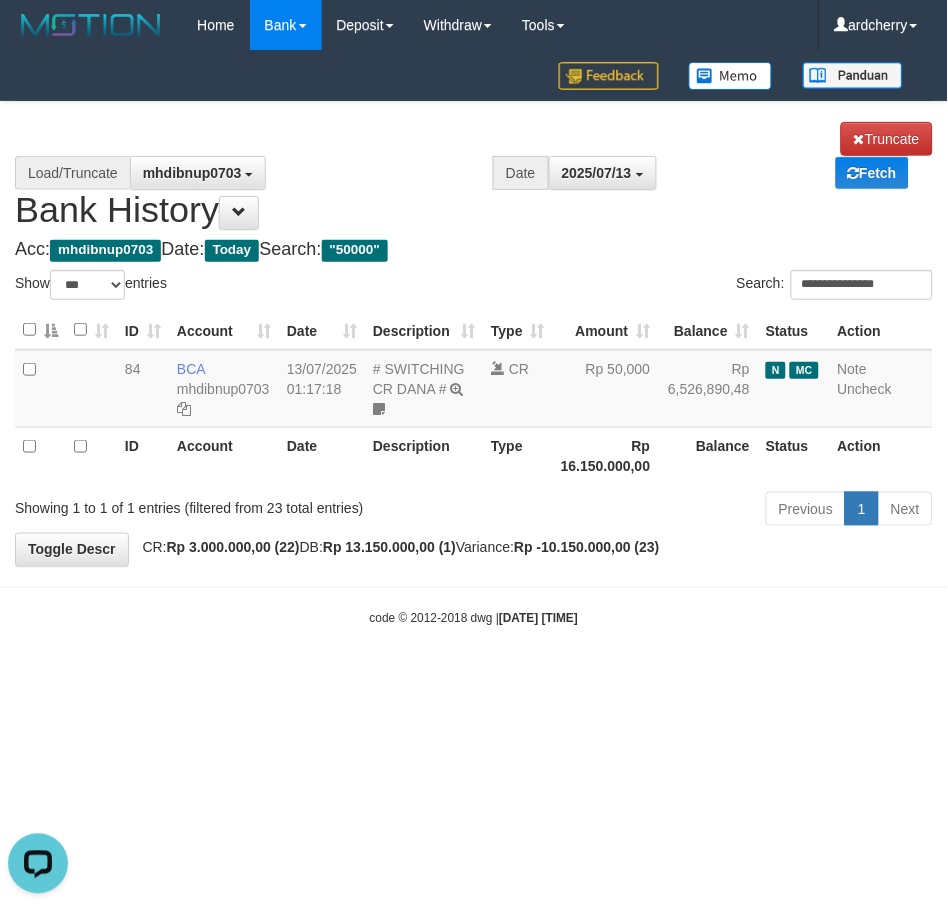 click on "Acc: 											 mhdibnup0703
Date:  Today    		Search:  "50000"" at bounding box center (474, 250) 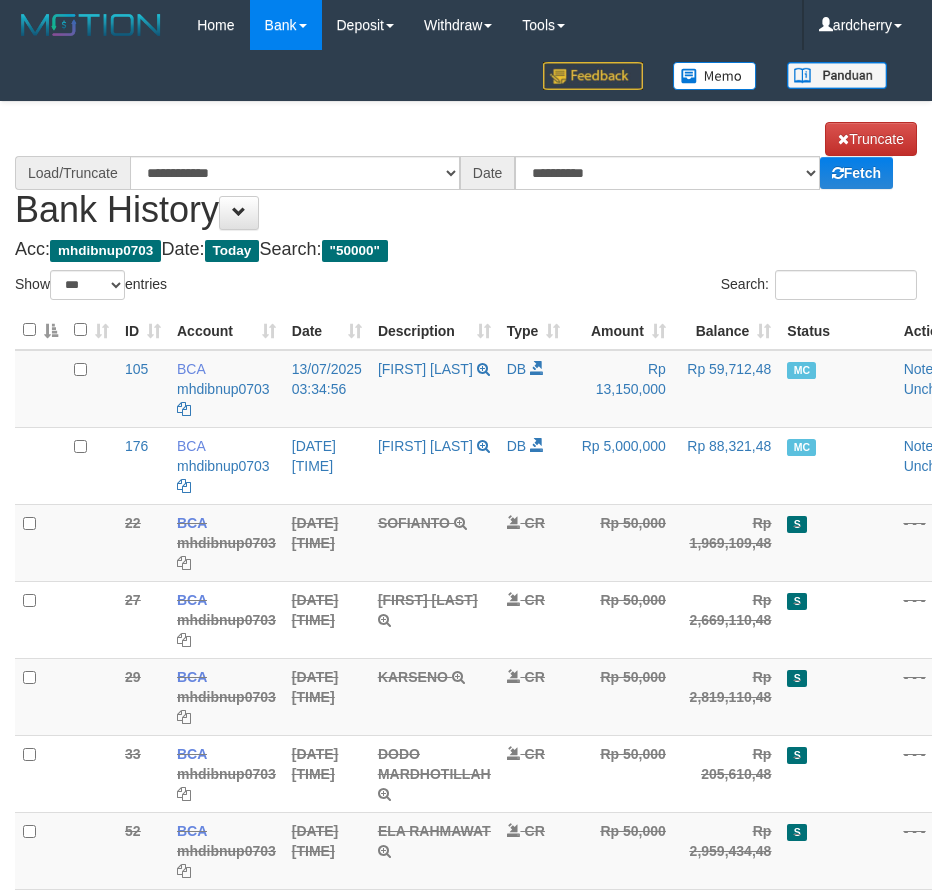 select on "***" 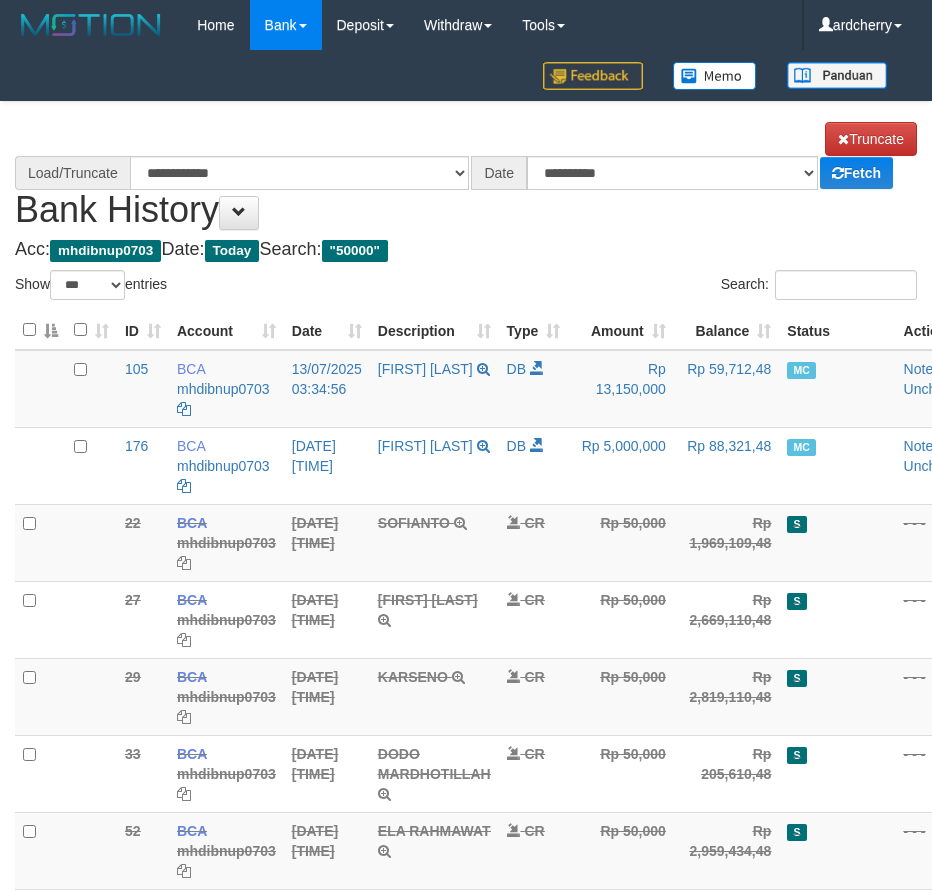 scroll, scrollTop: 0, scrollLeft: 0, axis: both 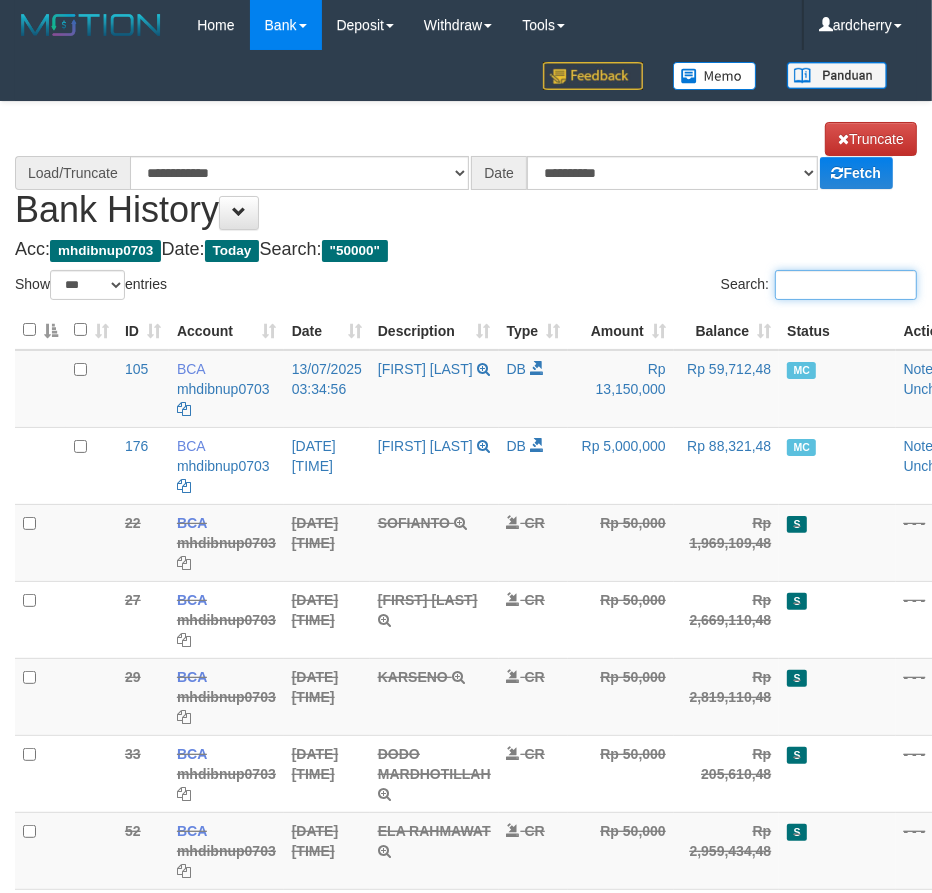 click on "Search:" at bounding box center [846, 285] 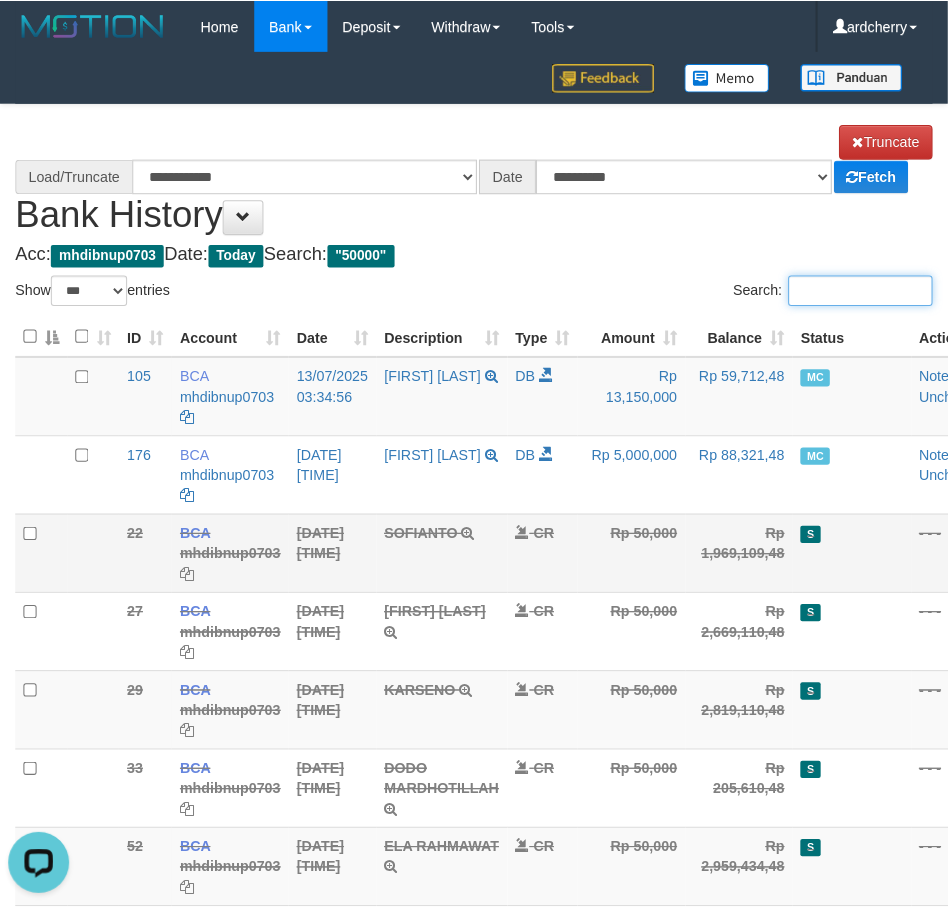 scroll, scrollTop: 0, scrollLeft: 0, axis: both 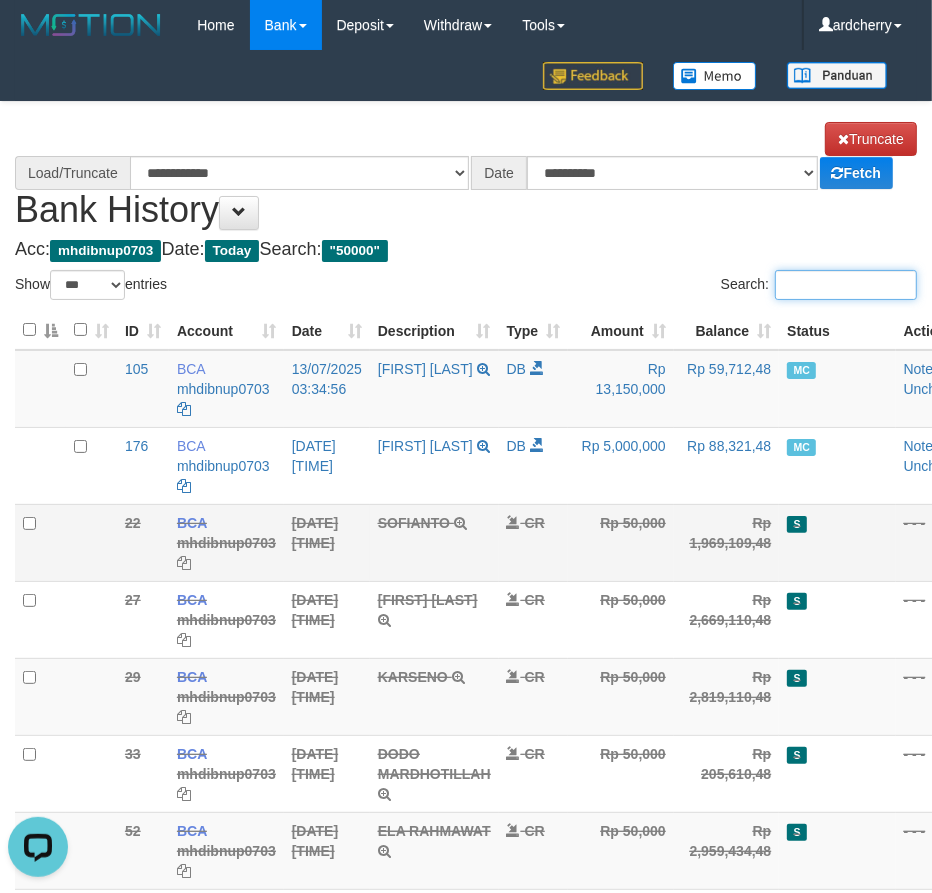 select on "****" 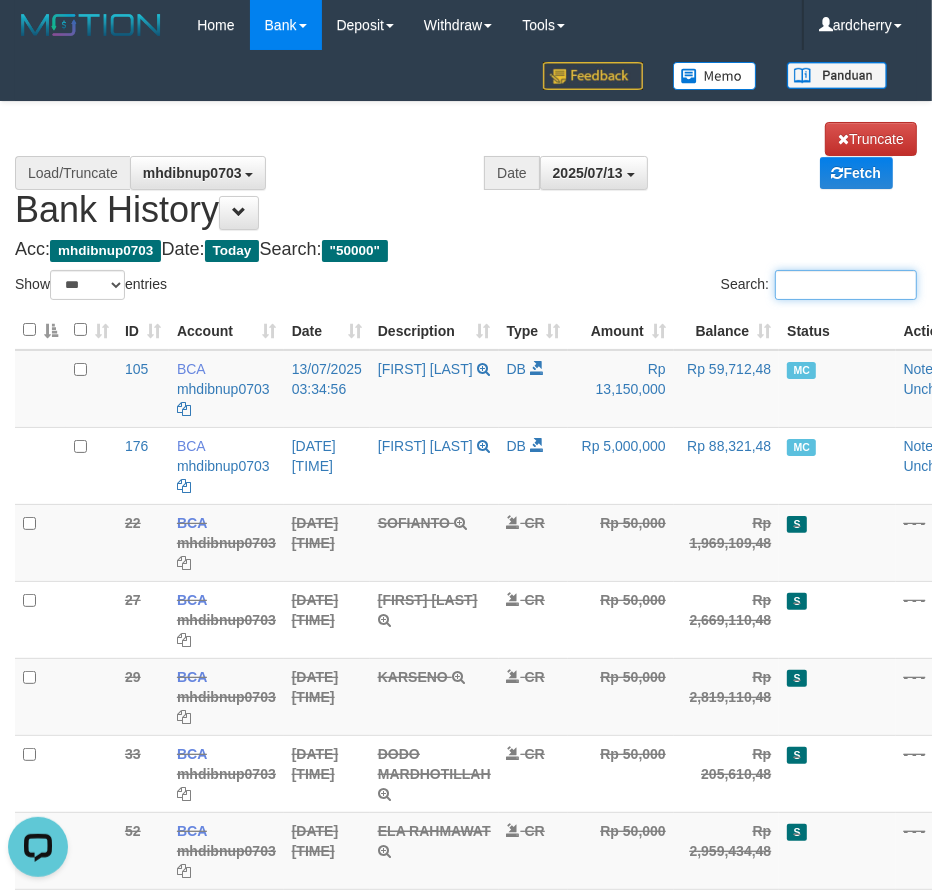 click on "Search:" at bounding box center (846, 285) 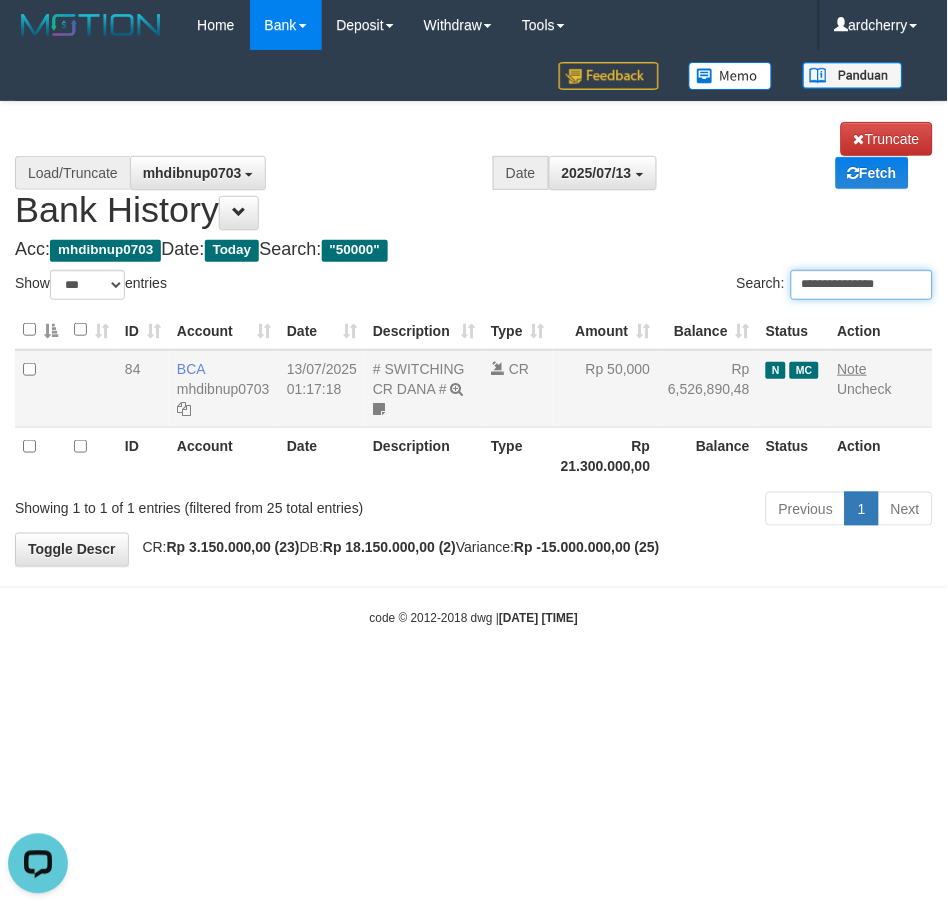 type on "**********" 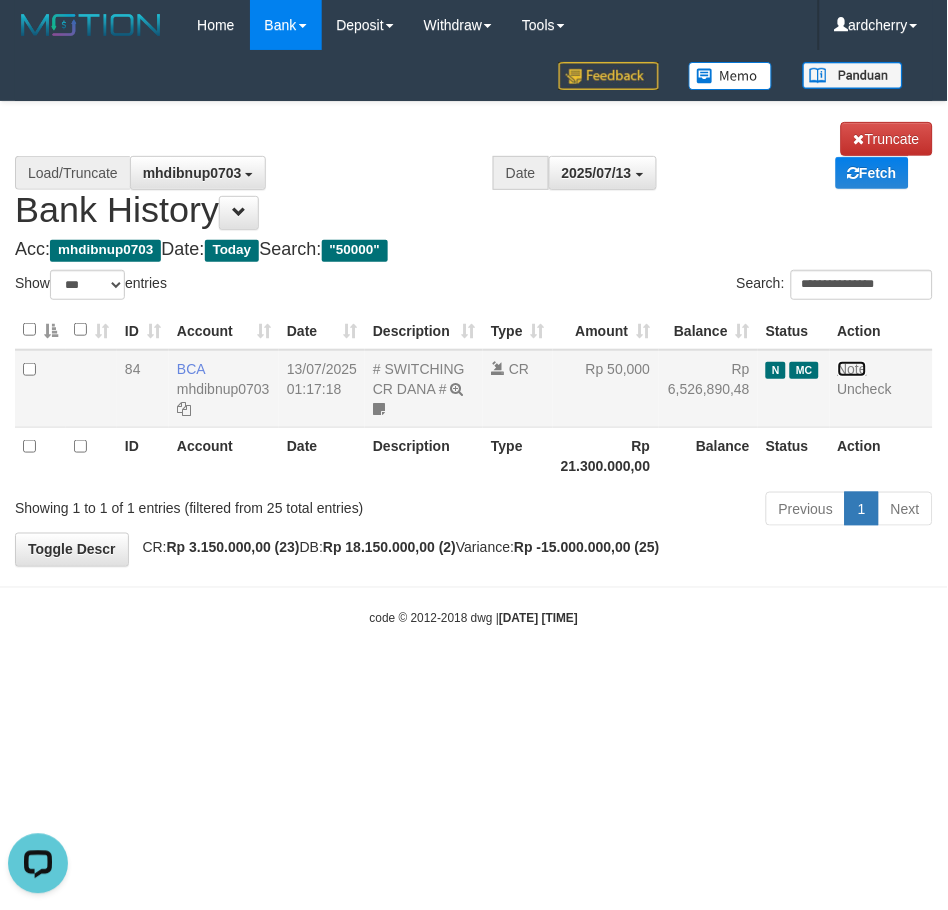 click on "Note" at bounding box center [853, 369] 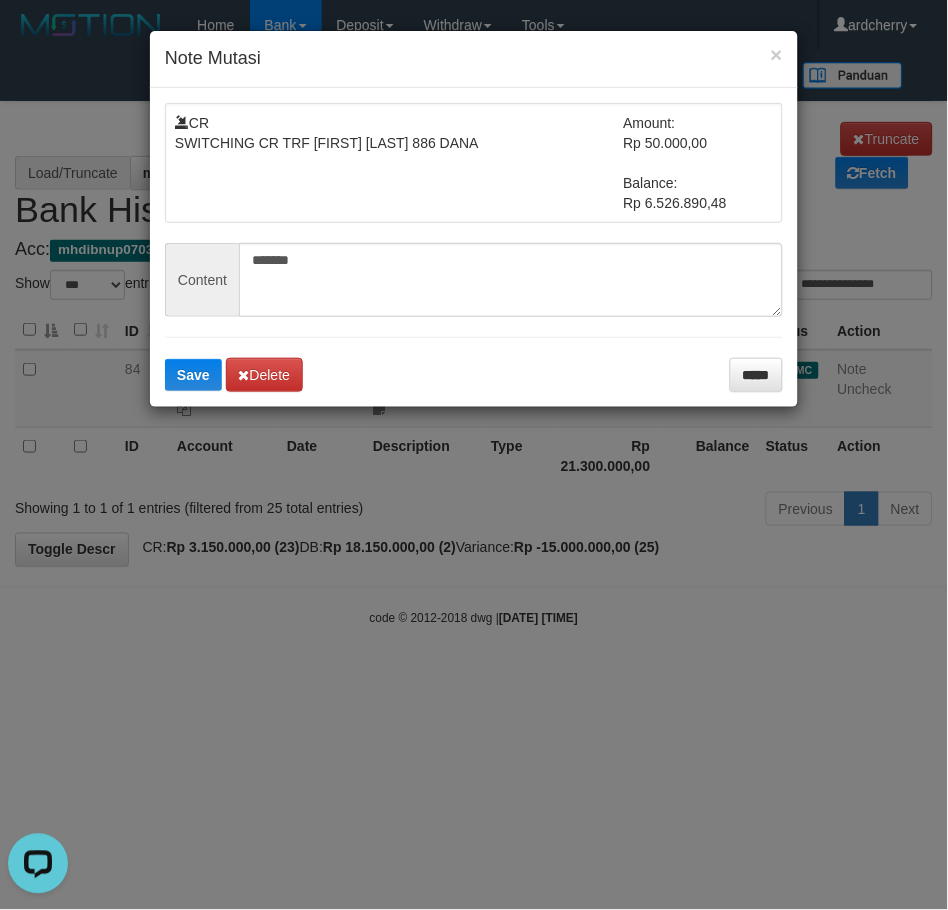 click on "× Note Mutasi
CR
SWITCHING CR TRF
YANTO RUSDIANTO 886 DANA
Amount:
Rp 50.000,00
Balance:
Rp 6.526.890,48
Content
*******
Save
Delete
*****" at bounding box center (474, 455) 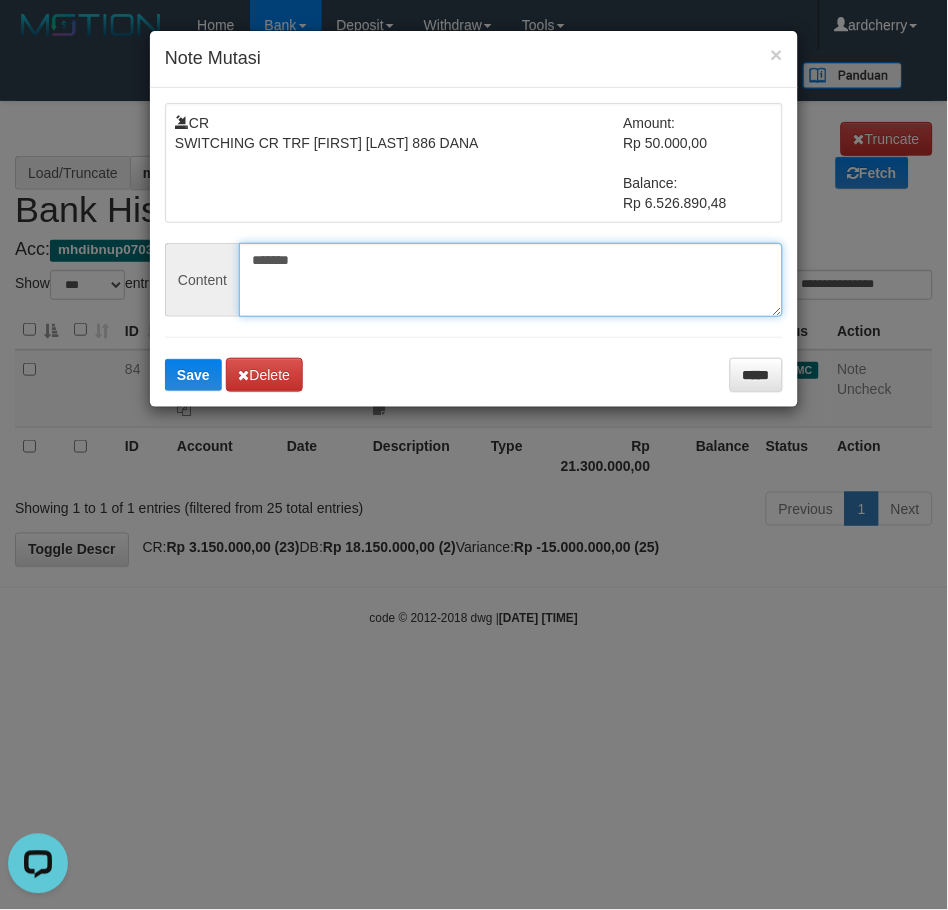 click on "*******" at bounding box center (511, 280) 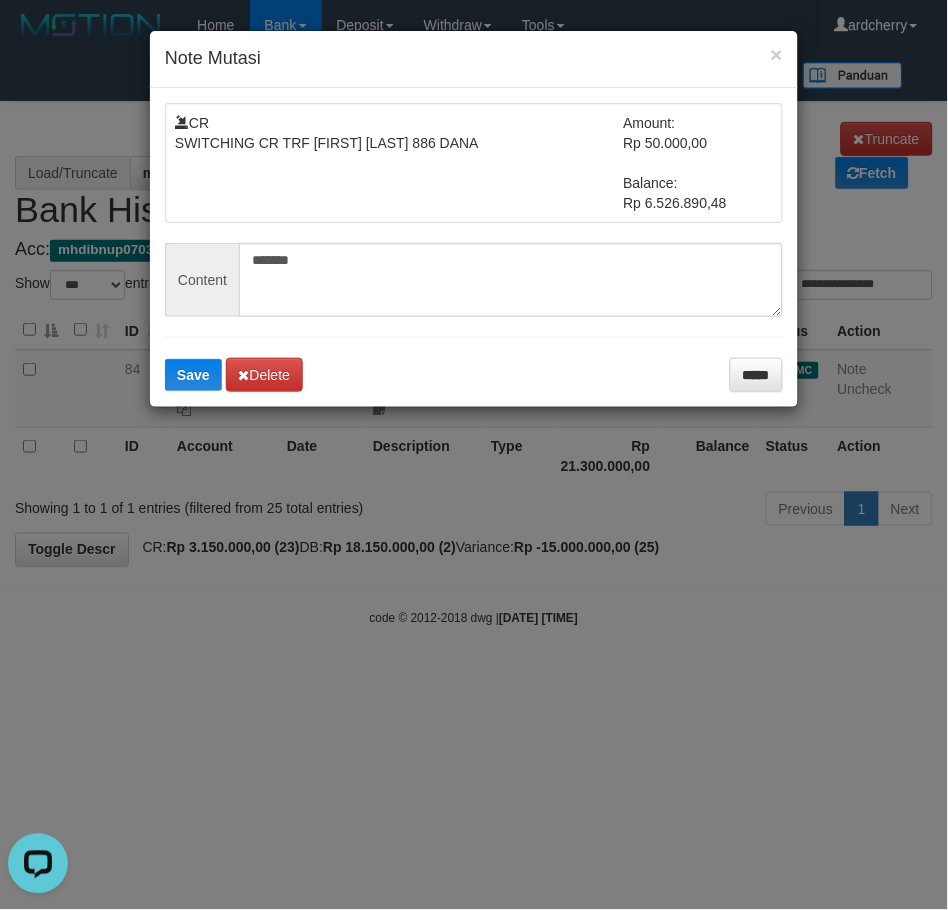 drag, startPoint x: 624, startPoint y: 58, endPoint x: 610, endPoint y: 110, distance: 53.851646 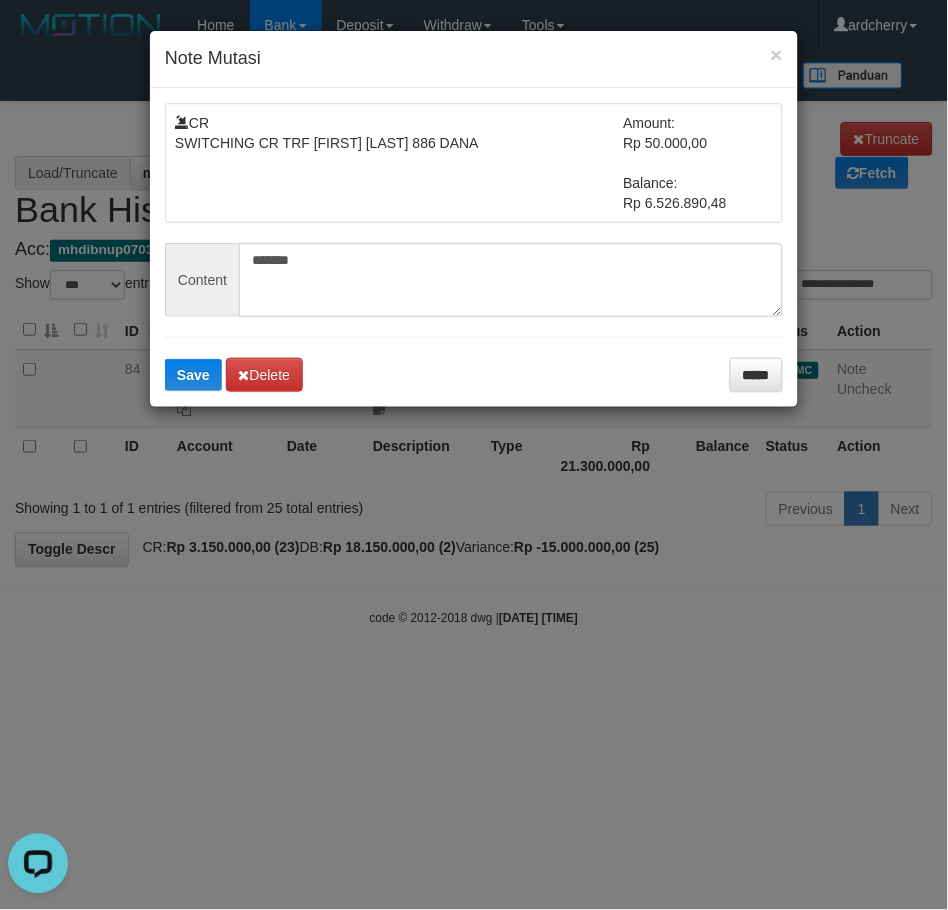 click on "× Note Mutasi
CR
SWITCHING CR TRF
YANTO RUSDIANTO 886 DANA
Amount:
Rp 50.000,00
Balance:
Rp 6.526.890,48
Content
*******
Save
Delete
*****" at bounding box center [474, 455] 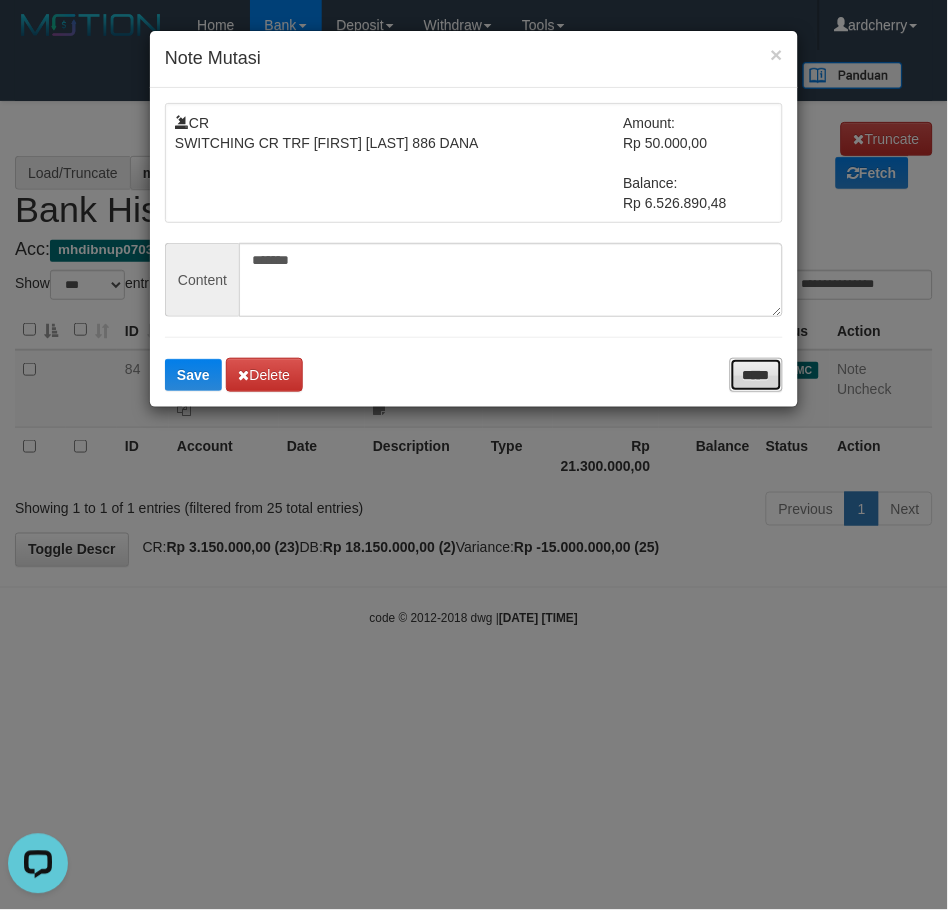 click on "*****" at bounding box center [756, 375] 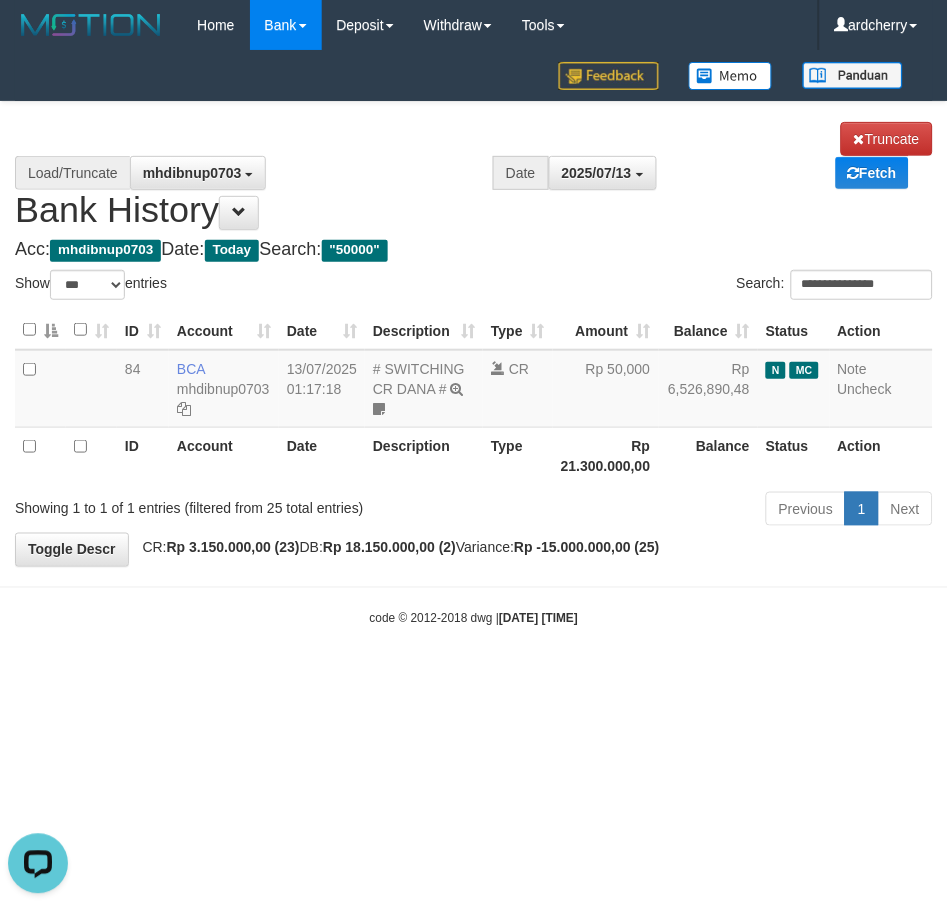 drag, startPoint x: 447, startPoint y: 772, endPoint x: 595, endPoint y: 617, distance: 214.31052 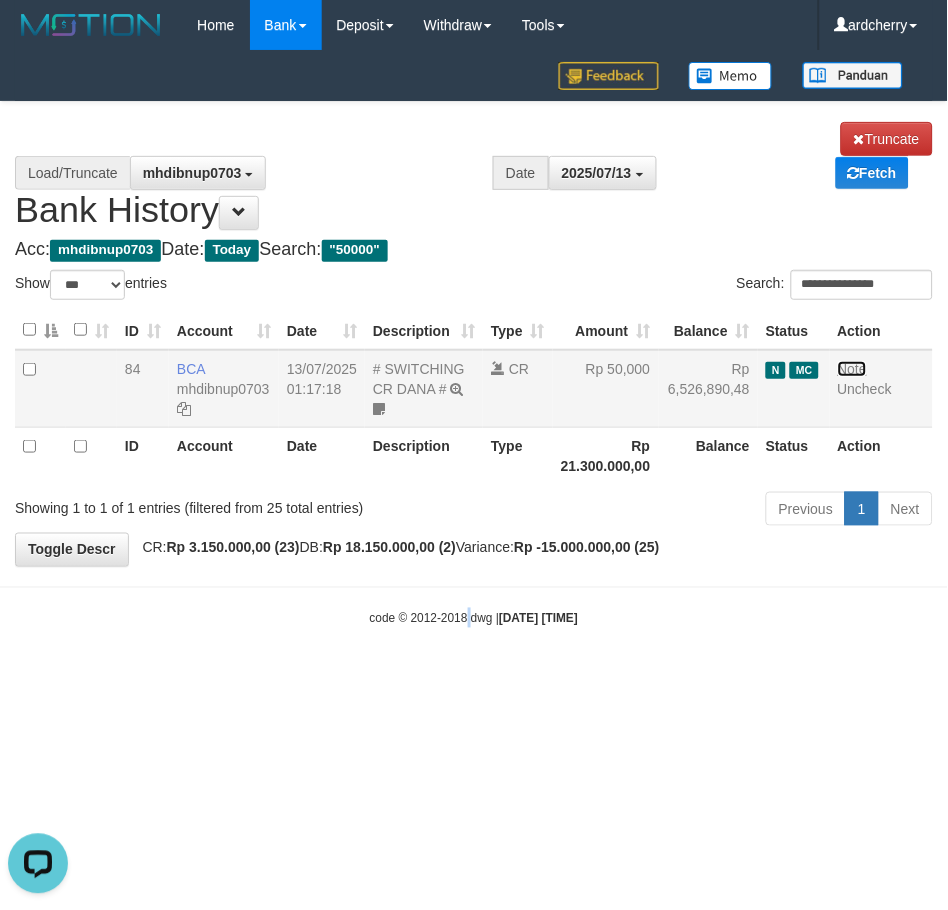 click on "Note" at bounding box center [853, 369] 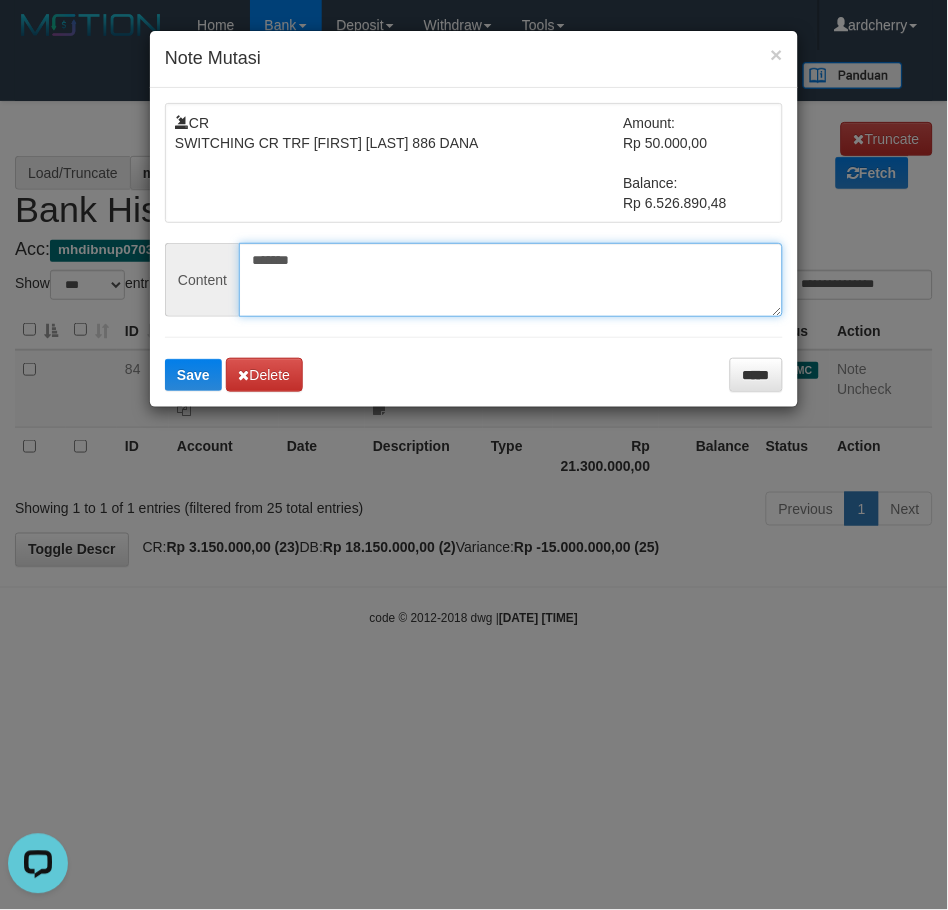 click on "*******" at bounding box center [511, 280] 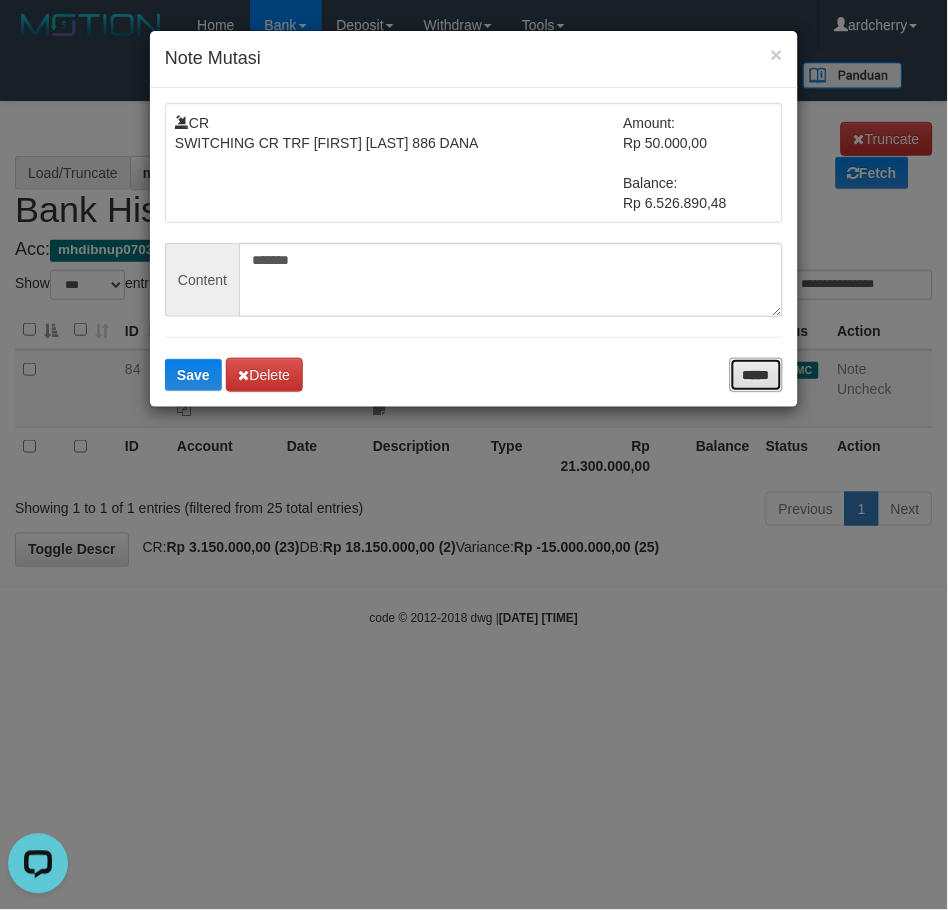 drag, startPoint x: 756, startPoint y: 382, endPoint x: 745, endPoint y: 377, distance: 12.083046 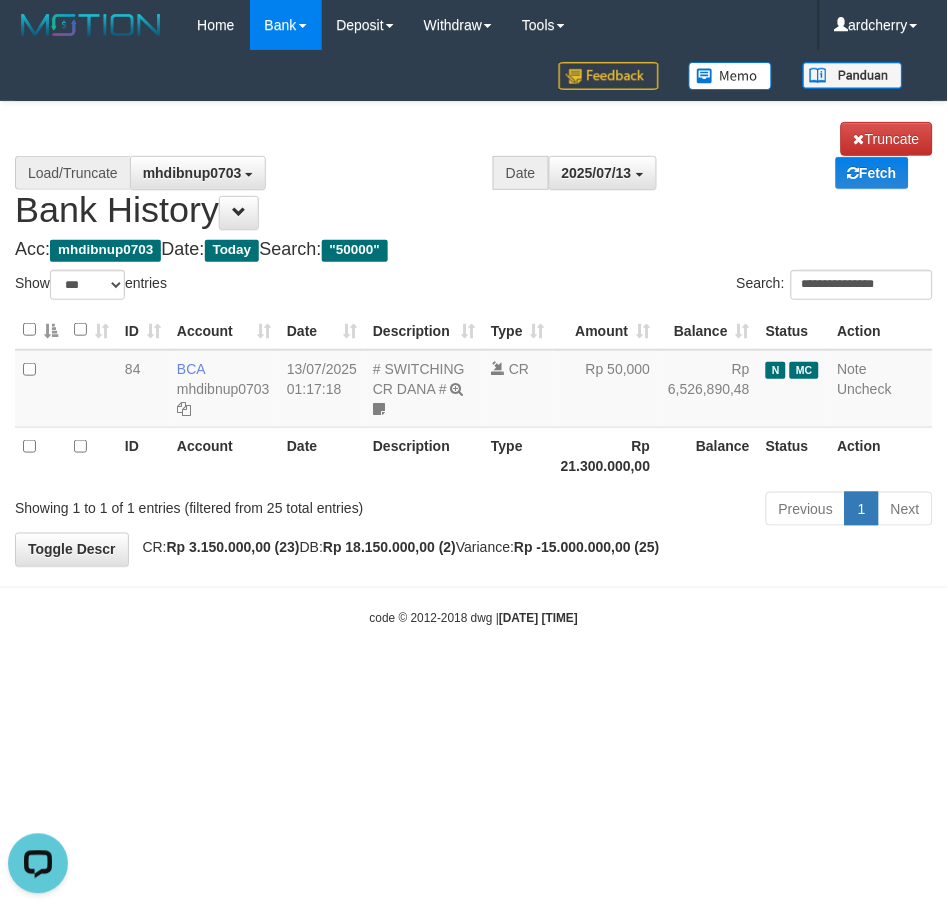 click on "Toggle navigation
Home
Bank
Account List
Load
By Website
Group
[ITOTO]													NGAMENJITU
By Load Group (DPS)
Group ard-1
Group ard-2
Group ard-3
Group ard-4
Mutasi Bank 							 -" at bounding box center [474, 339] 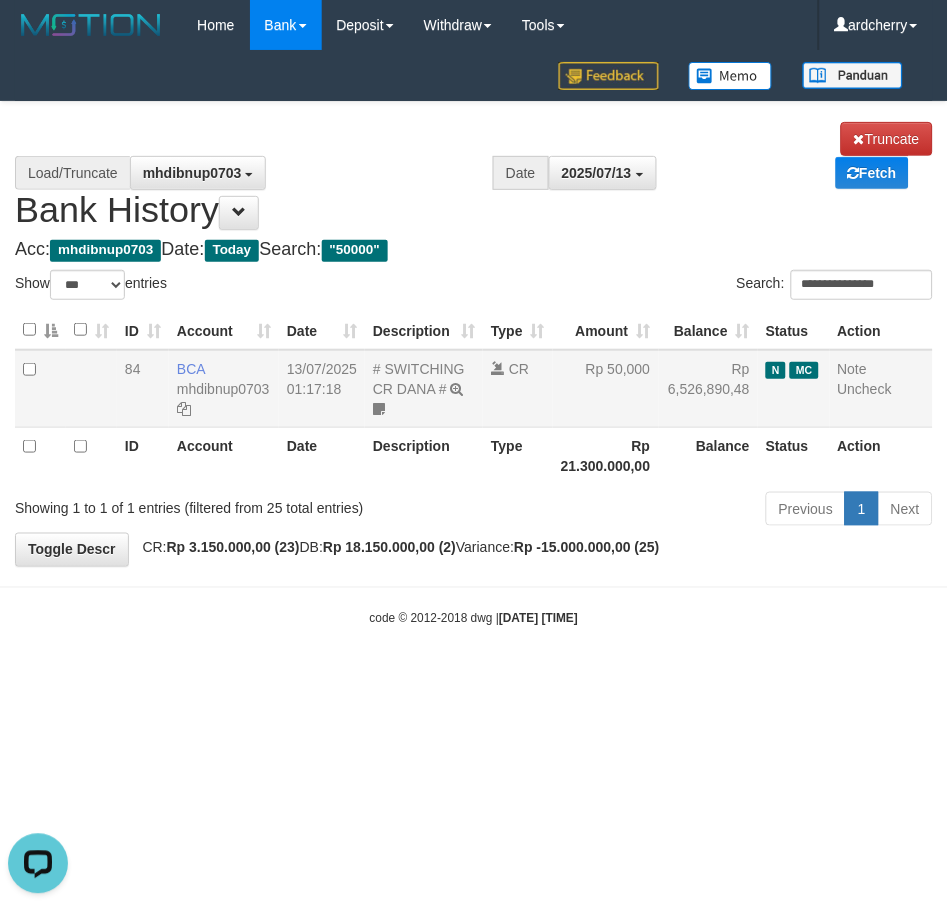 click on "# SWITCHING CR DANA #          SWITCHING CR TRF
YANTO RUSDIANTO 886 DANA    mekatuk" at bounding box center [424, 389] 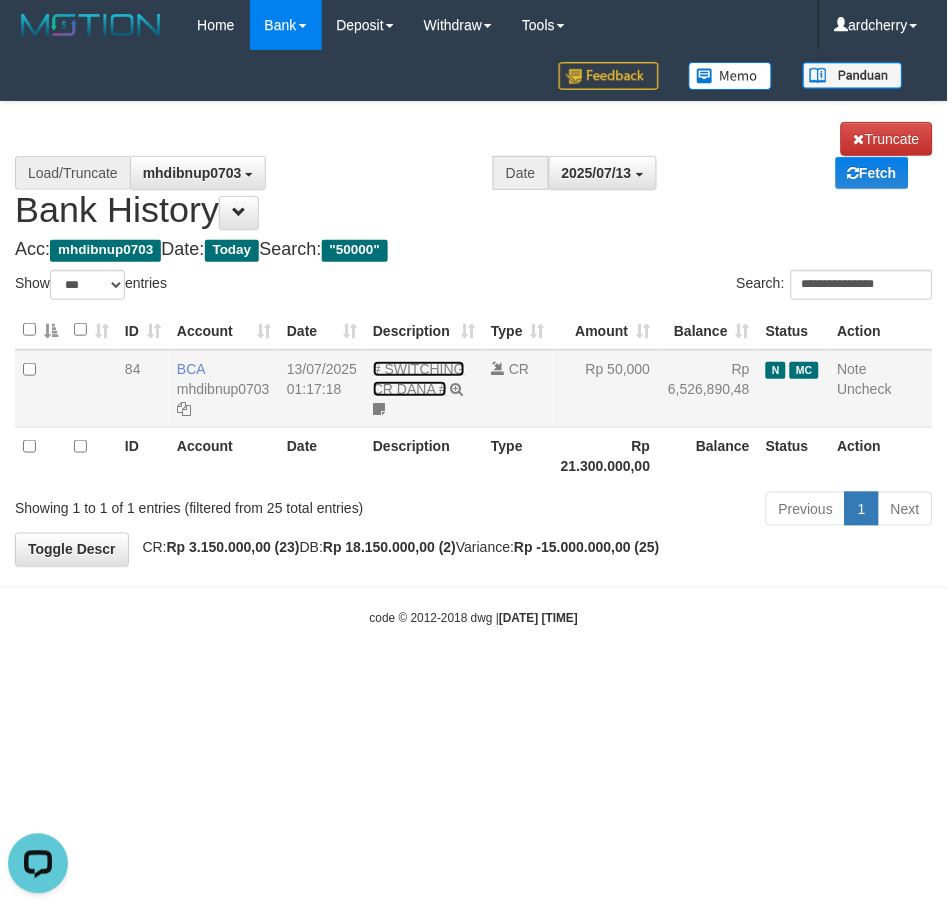 click on "# SWITCHING CR DANA #" at bounding box center [419, 379] 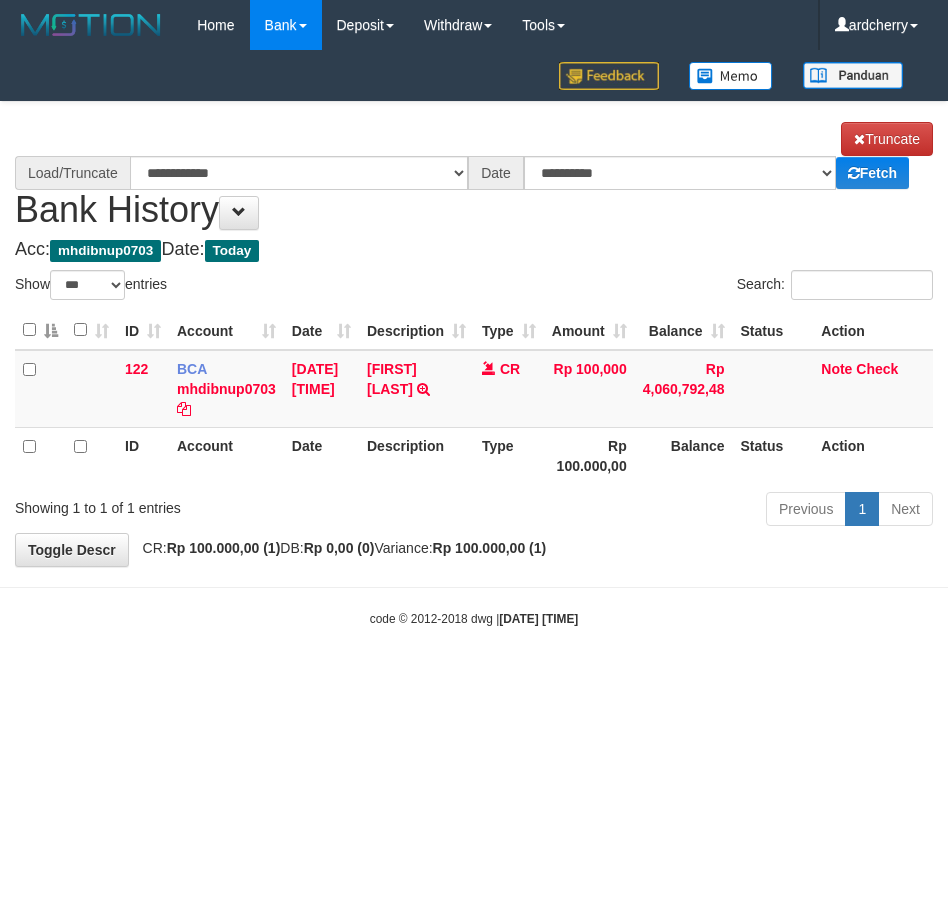 select on "***" 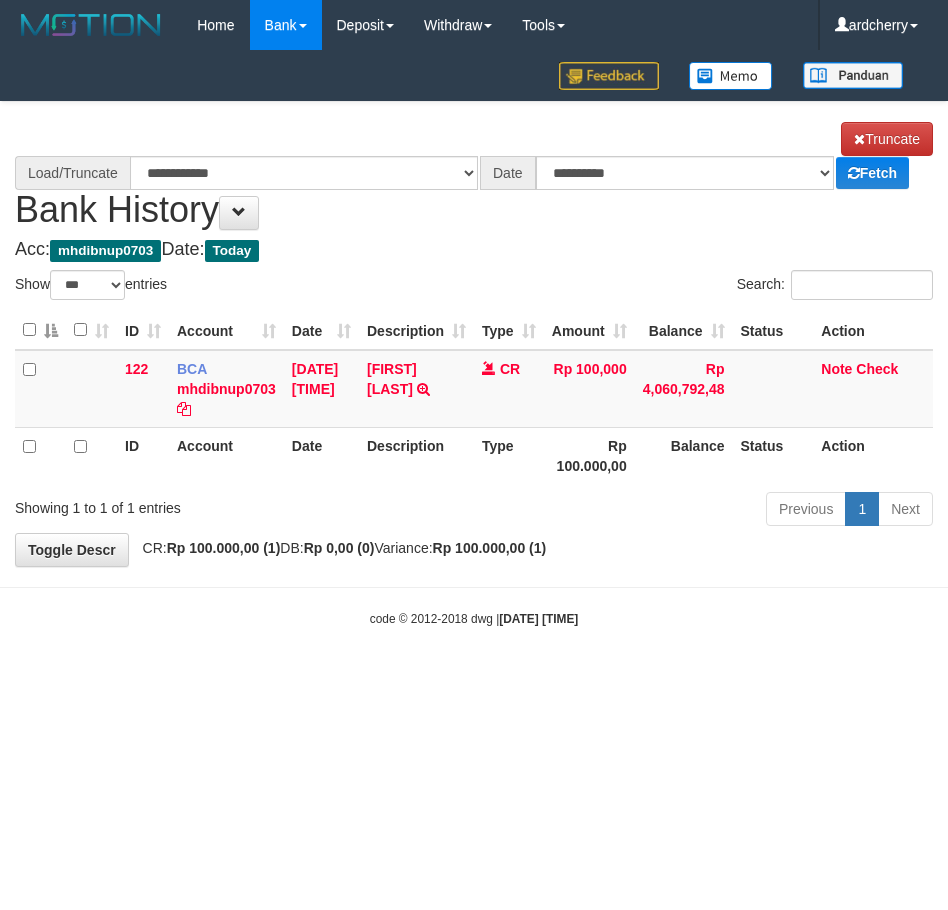 scroll, scrollTop: 0, scrollLeft: 0, axis: both 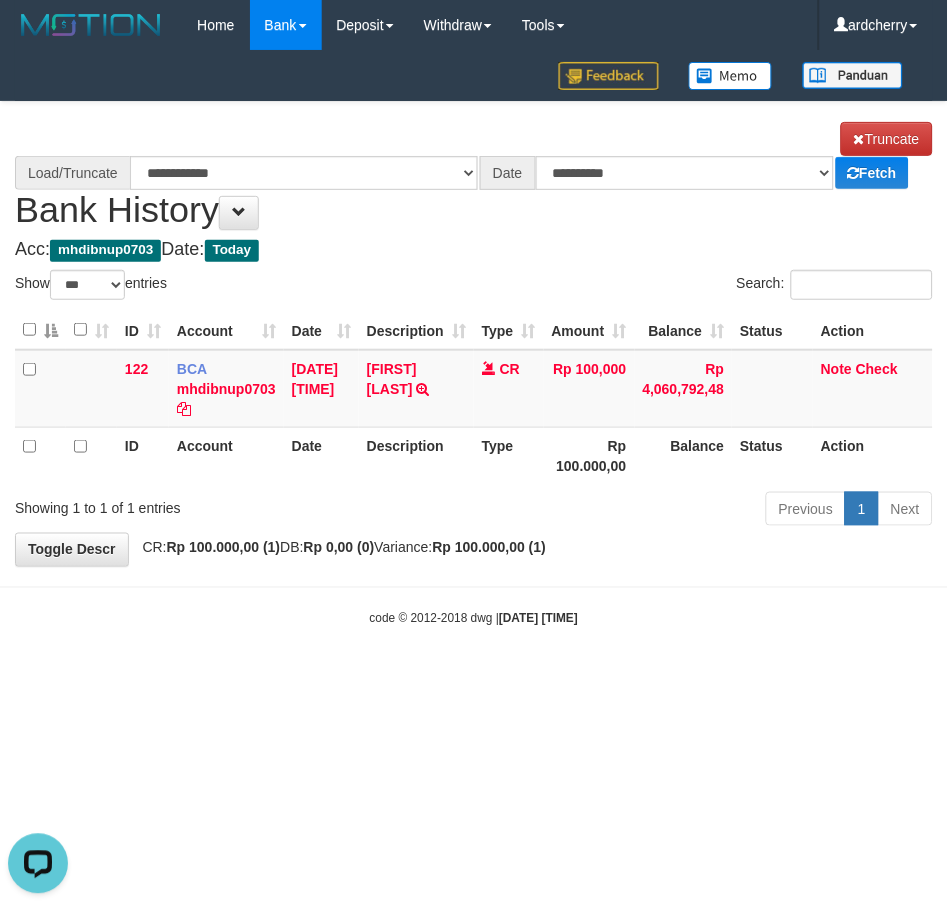 select on "****" 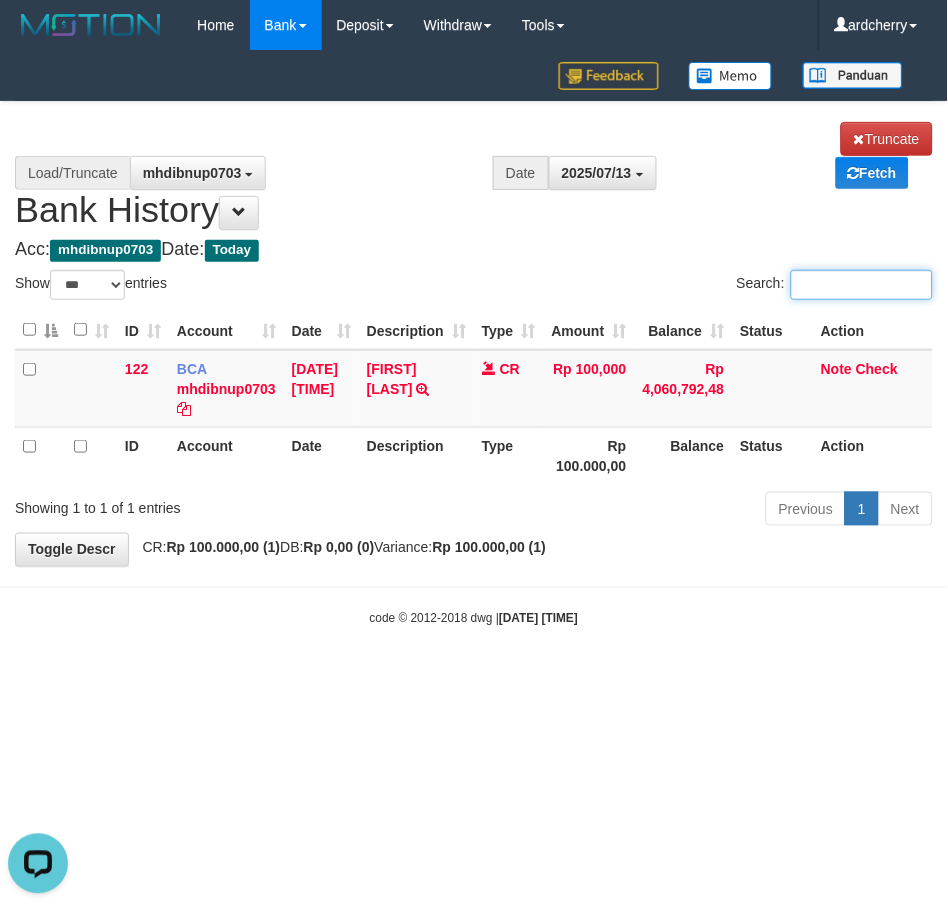 click on "Search:" at bounding box center (862, 285) 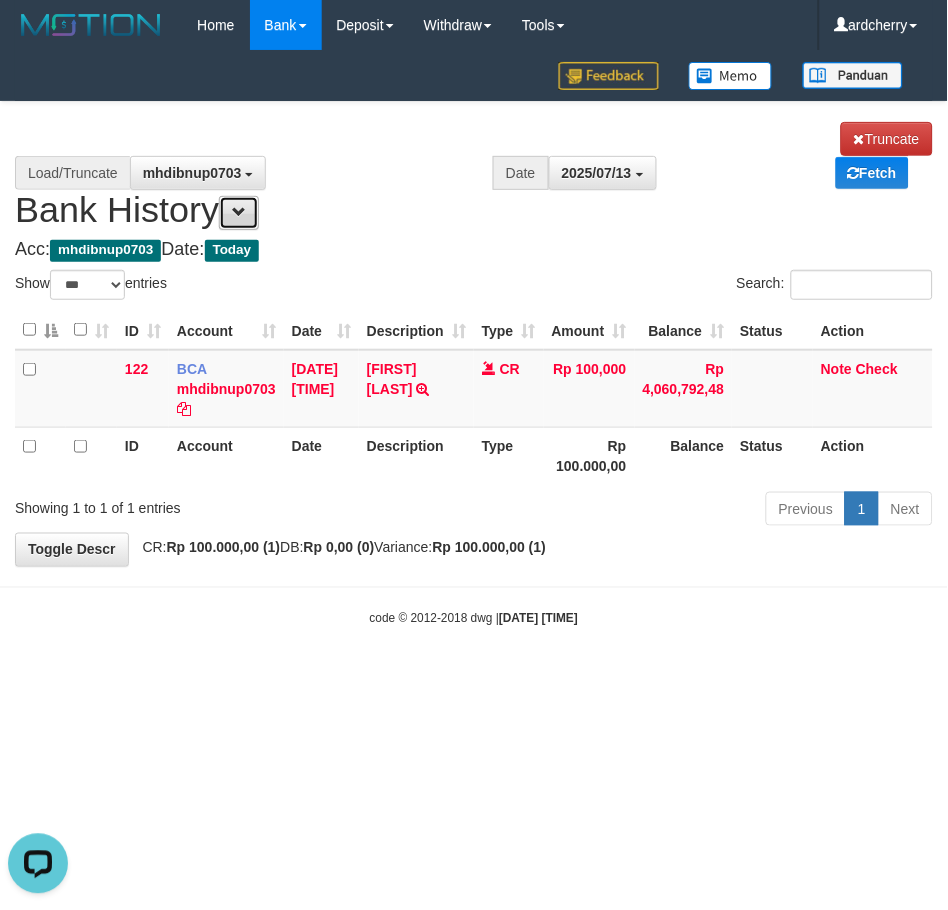 click at bounding box center [239, 213] 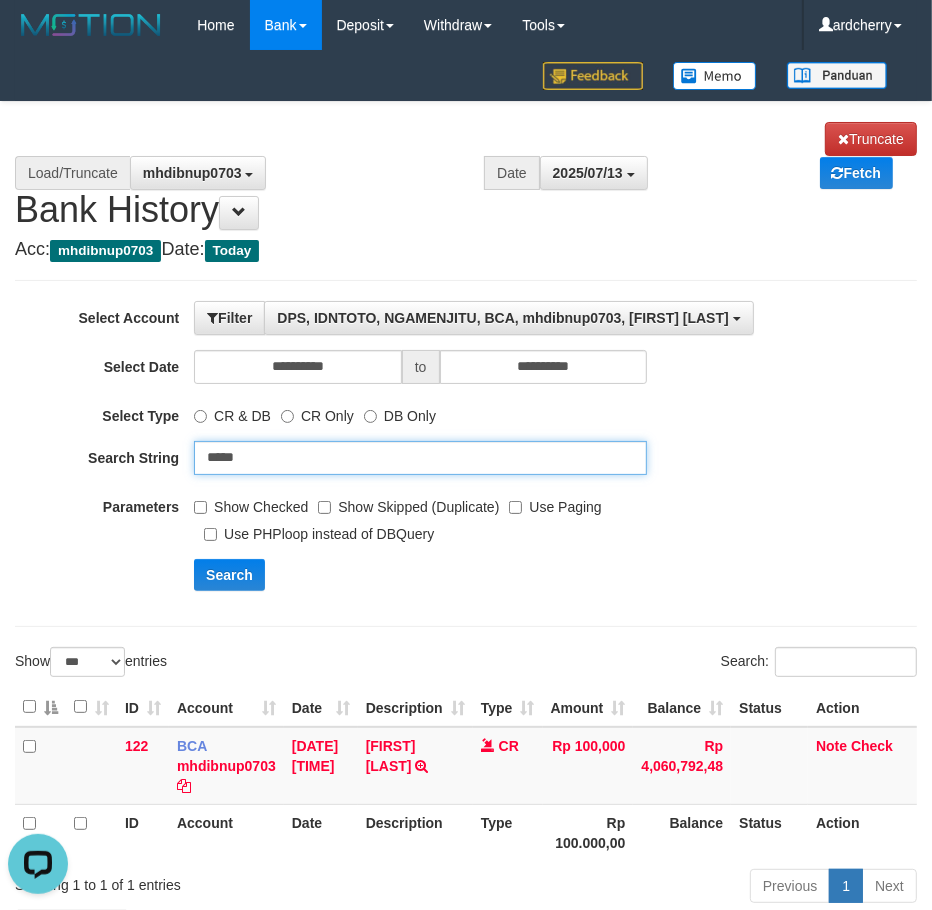 click on "*****" at bounding box center (420, 458) 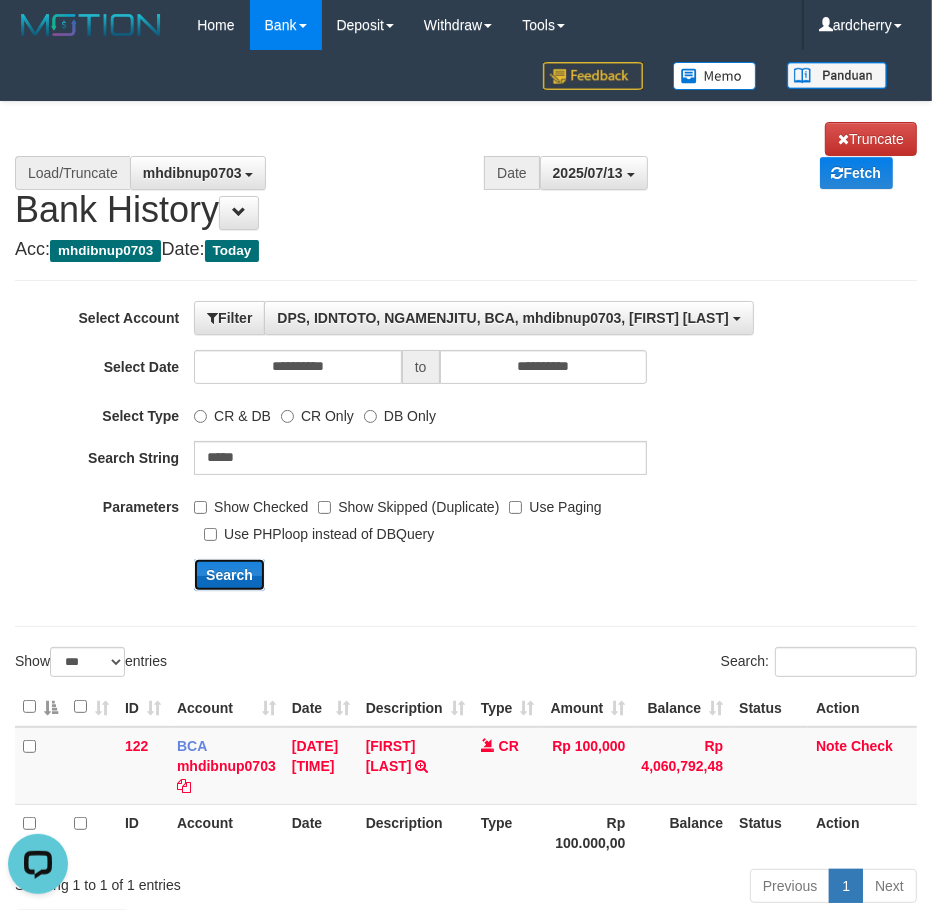 click on "Search" at bounding box center [229, 575] 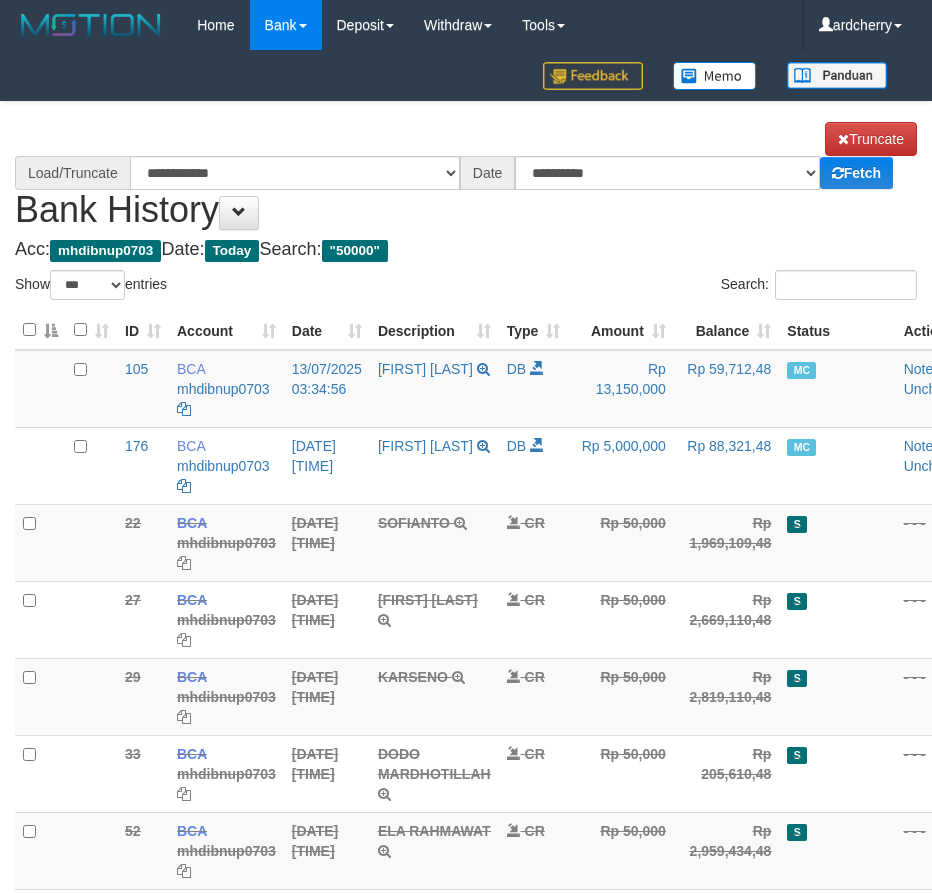 select on "***" 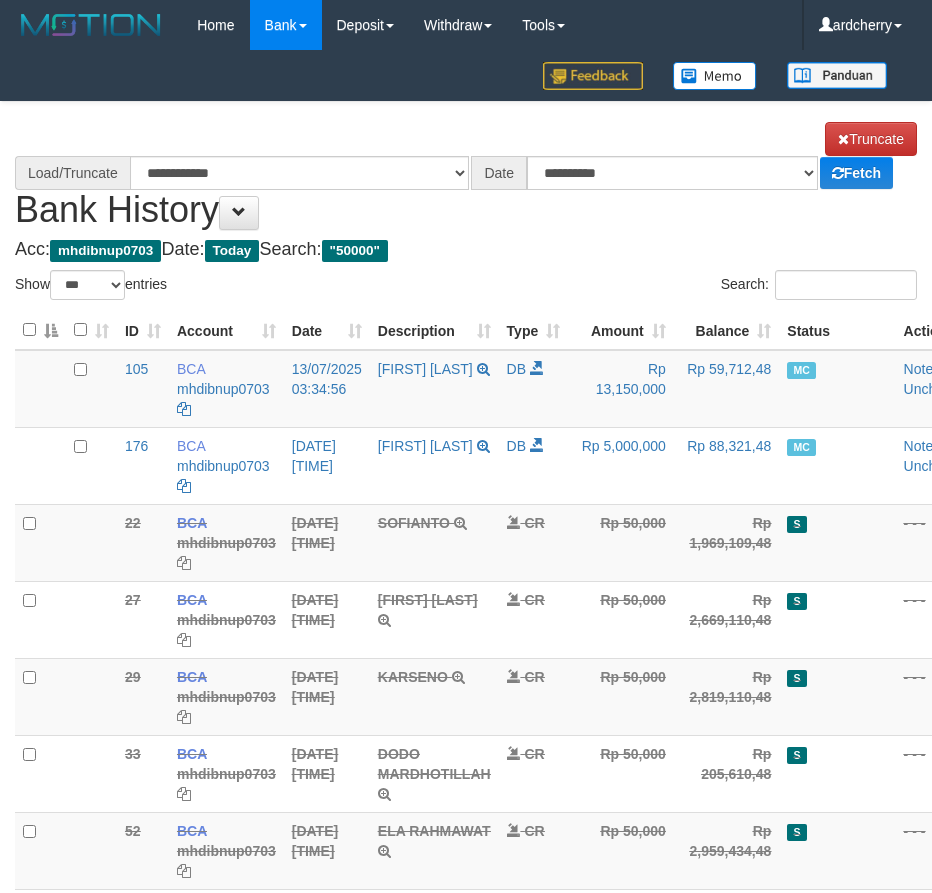 scroll, scrollTop: 0, scrollLeft: 0, axis: both 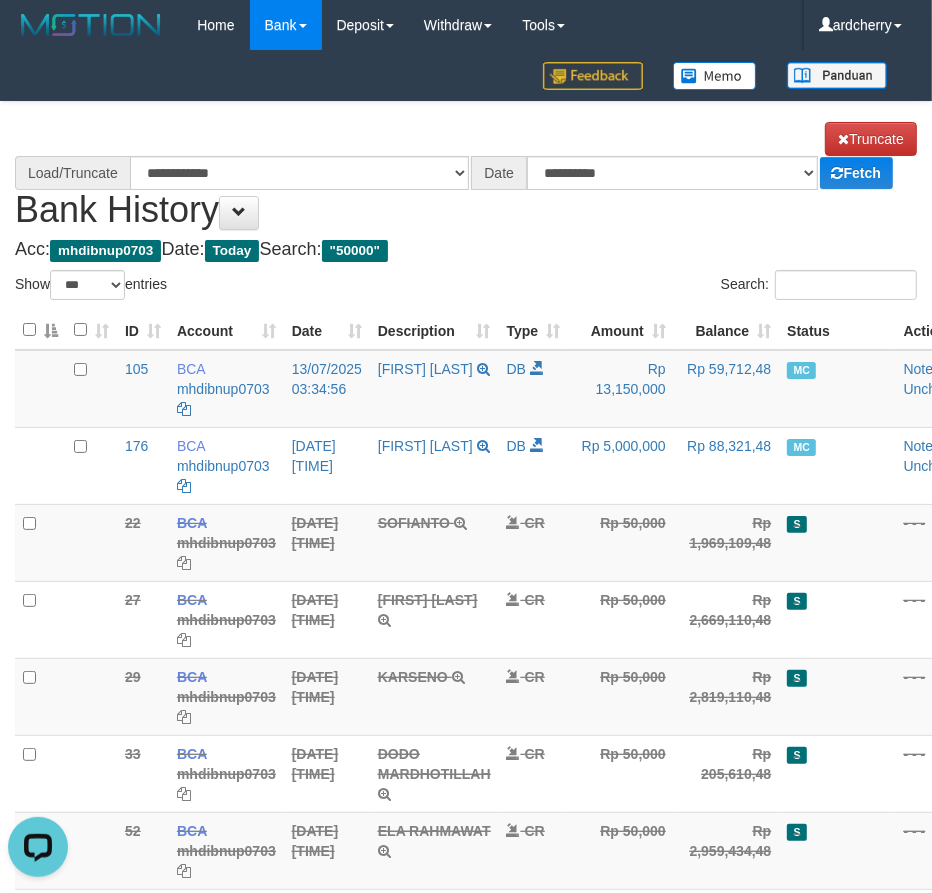 select on "****" 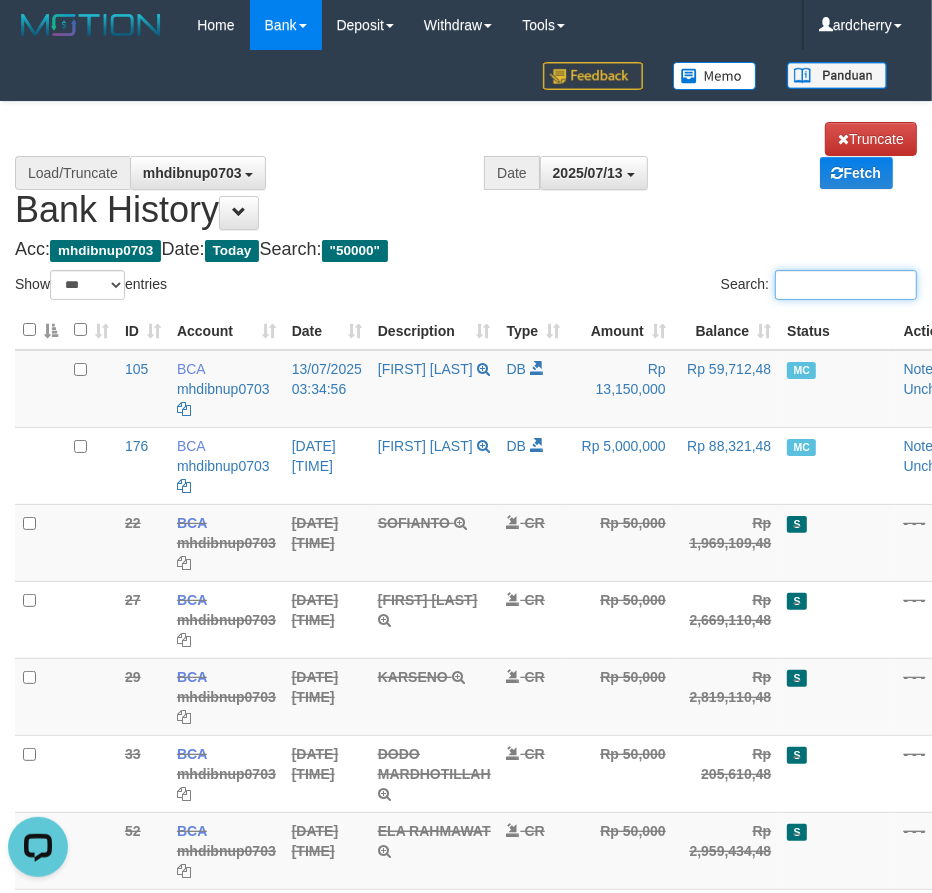 click on "Search:" at bounding box center (846, 285) 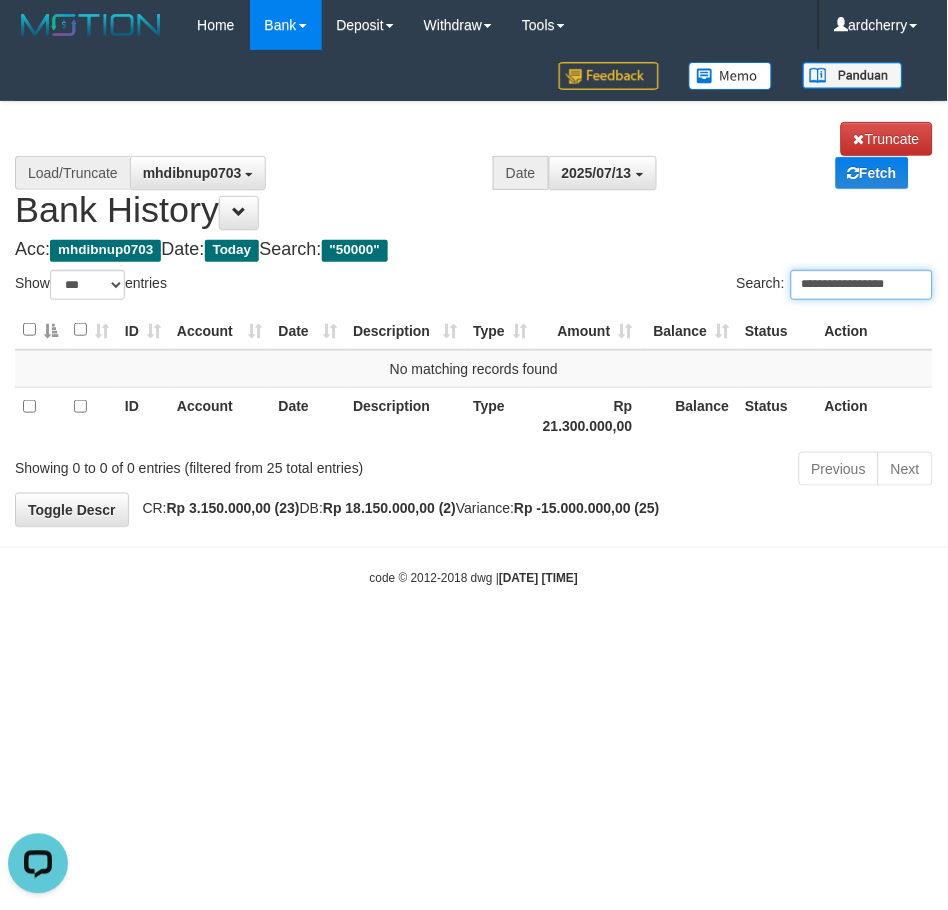 click on "**********" at bounding box center (862, 285) 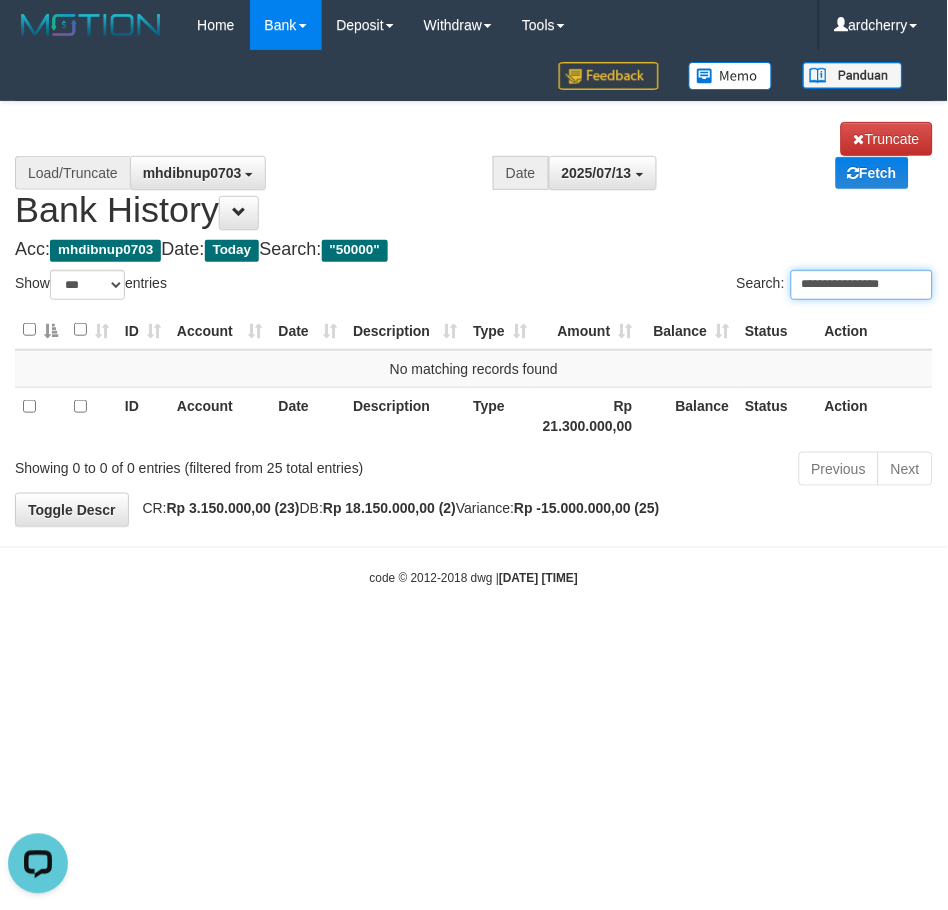 type on "**********" 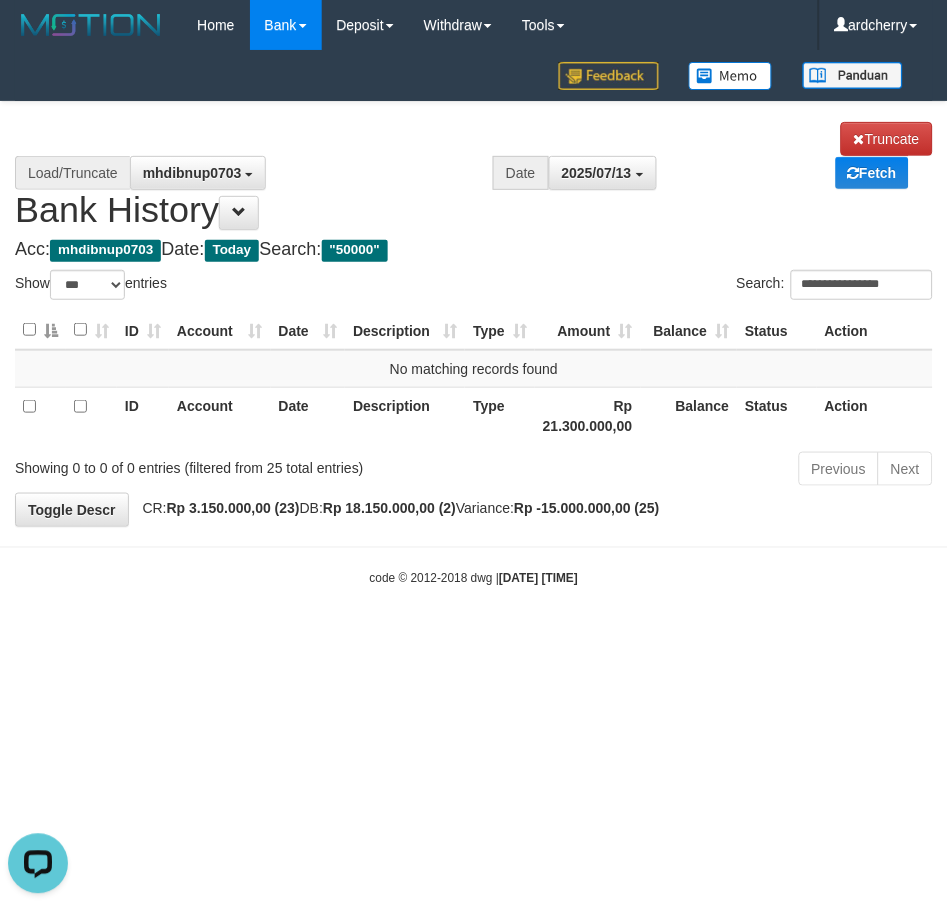click on "Toggle navigation
Home
Bank
Account List
Load
By Website
Group
[ITOTO]													NGAMENJITU
By Load Group (DPS)
Group ard-1
Group ard-2
Group ard-3
Group ard-4
Mutasi Bank 							 -" at bounding box center [474, 319] 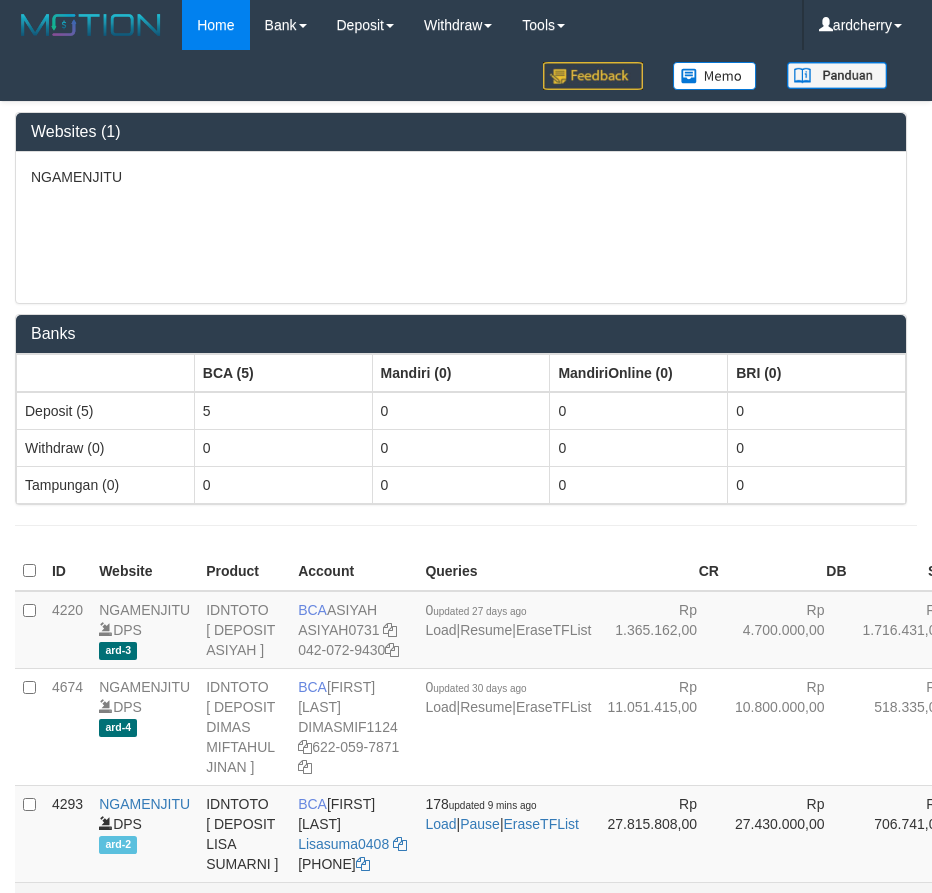 scroll, scrollTop: 516, scrollLeft: 0, axis: vertical 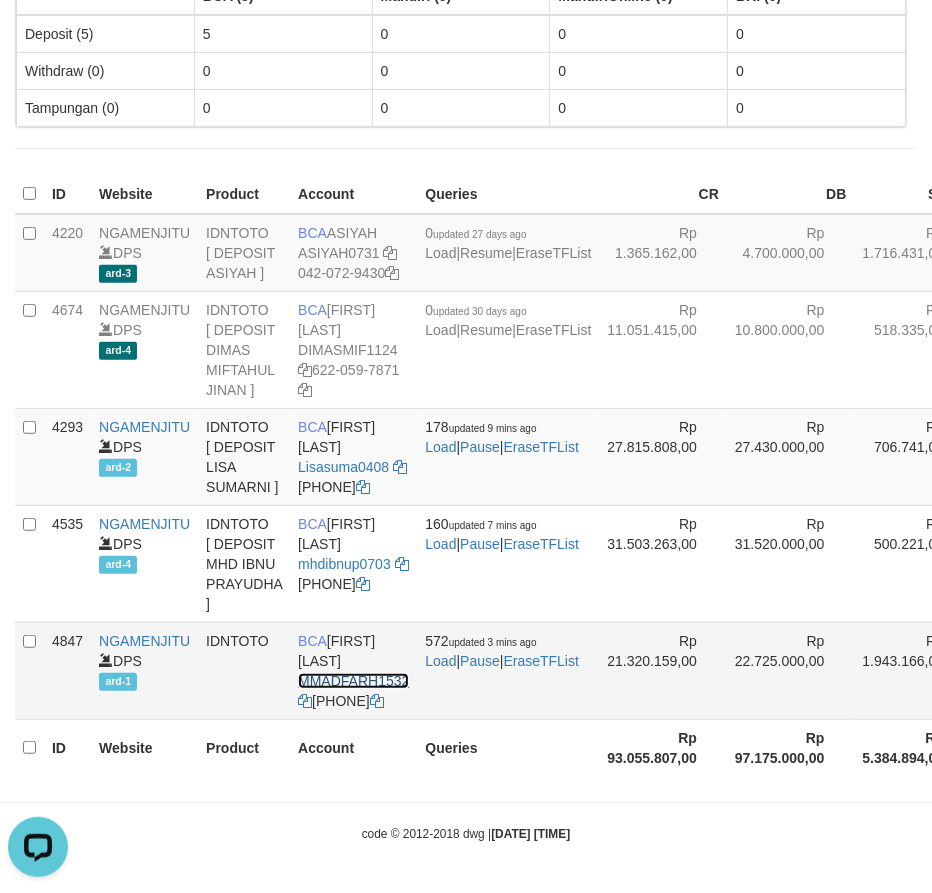 click on "MMADFARH1532" at bounding box center [353, 681] 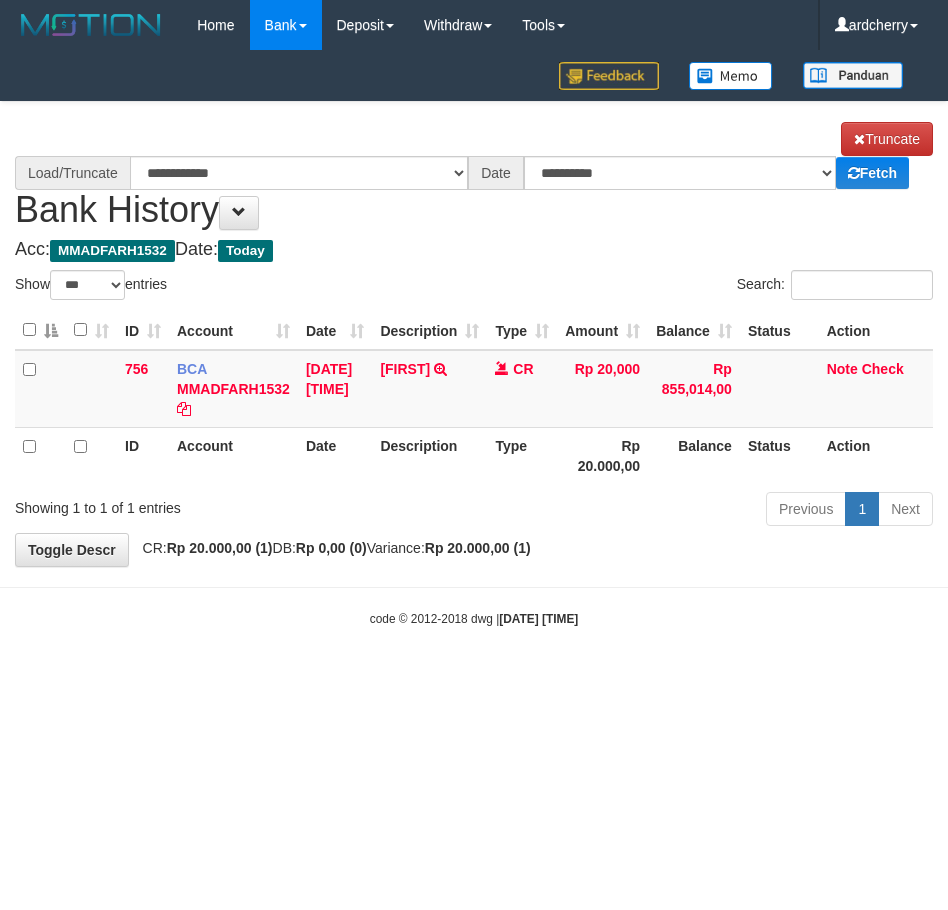 select on "***" 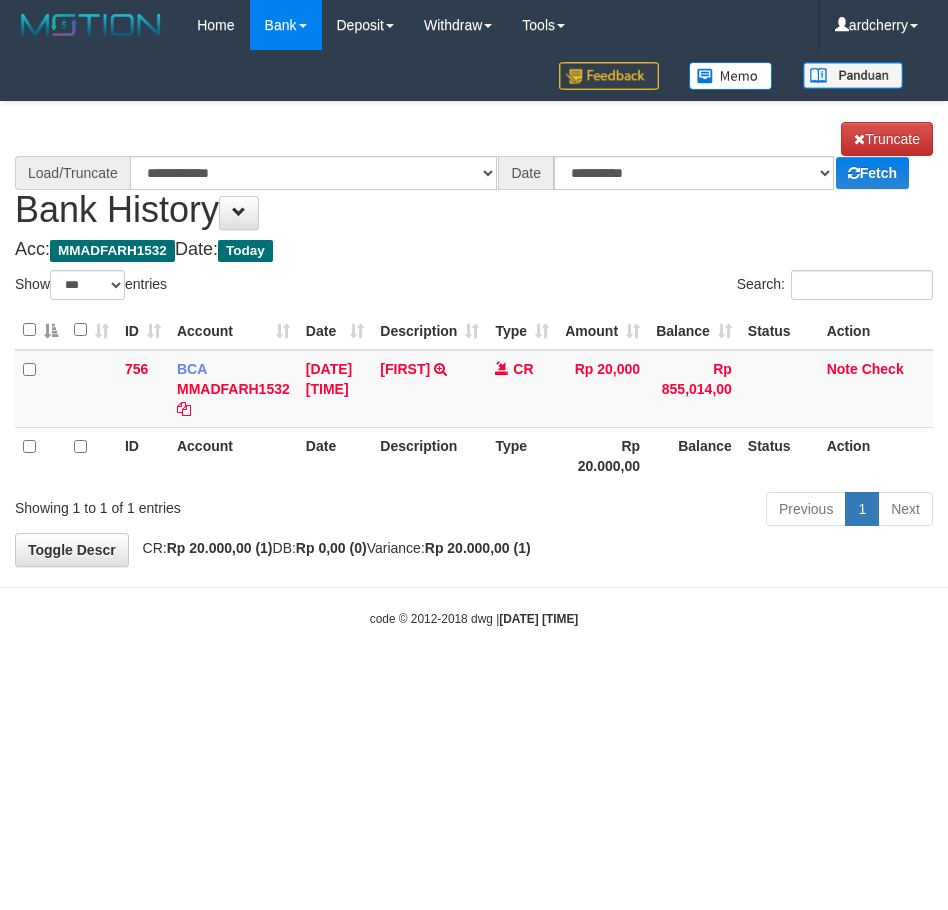scroll, scrollTop: 0, scrollLeft: 0, axis: both 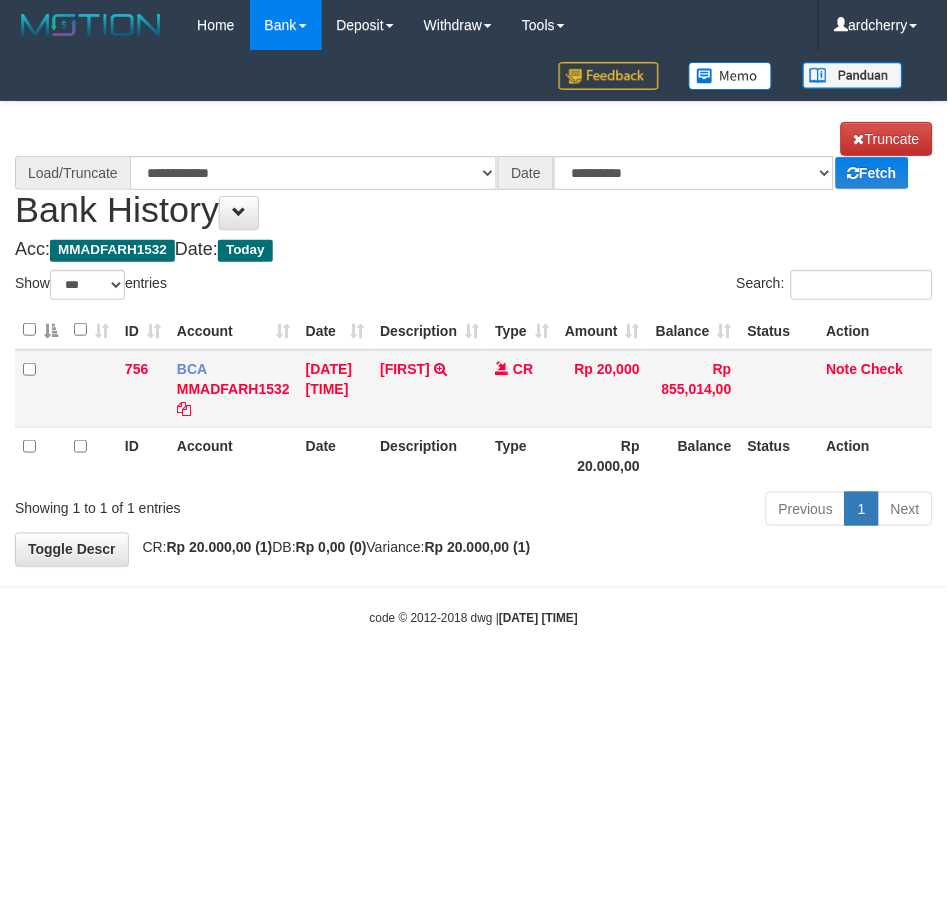 select on "****" 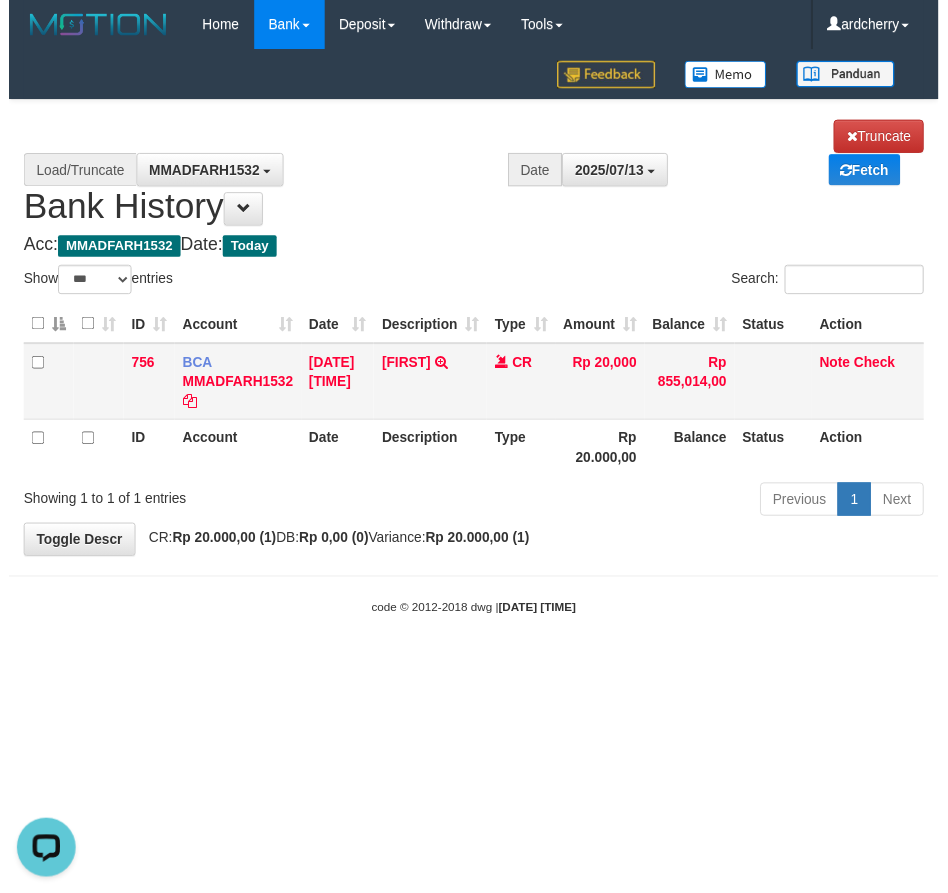 scroll, scrollTop: 0, scrollLeft: 0, axis: both 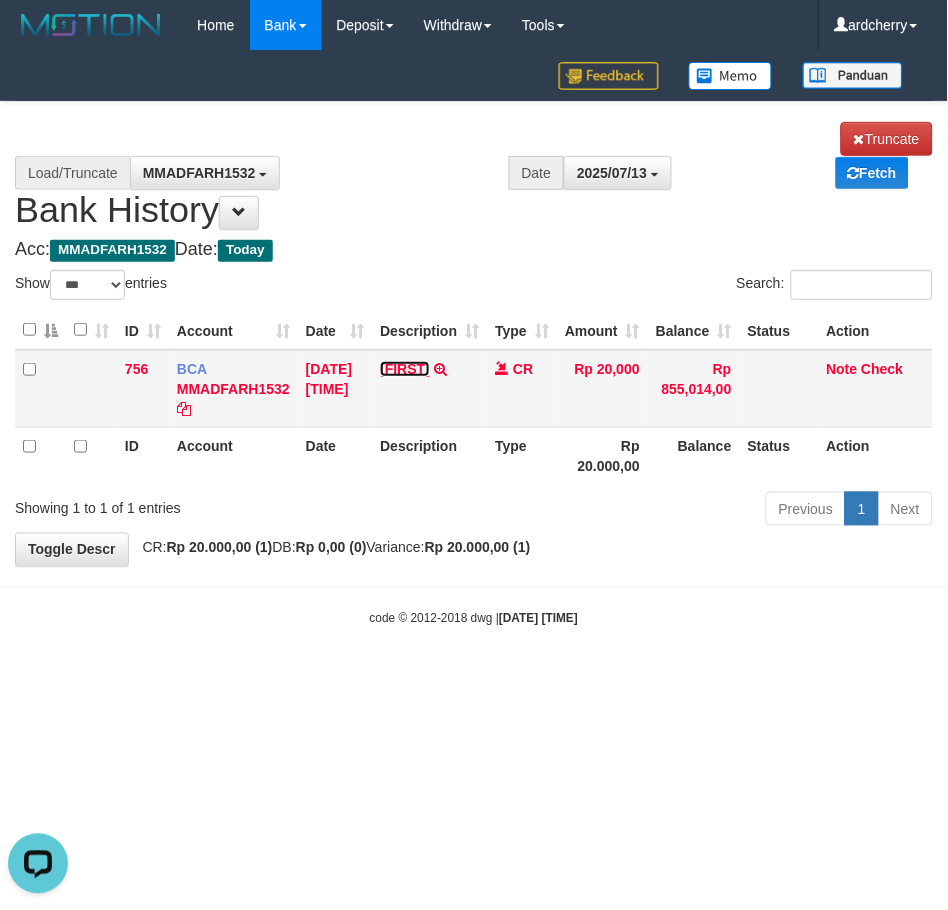 click on "MASTUTIANA" at bounding box center (405, 369) 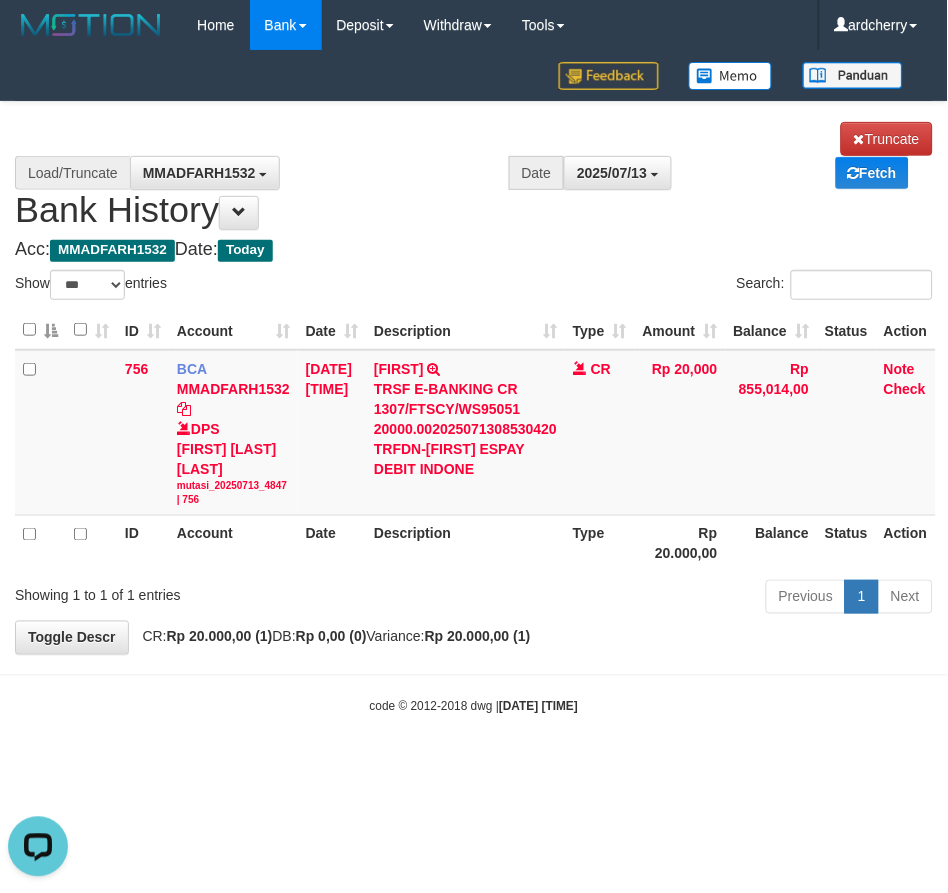 drag, startPoint x: 736, startPoint y: 681, endPoint x: 47, endPoint y: 808, distance: 700.6069 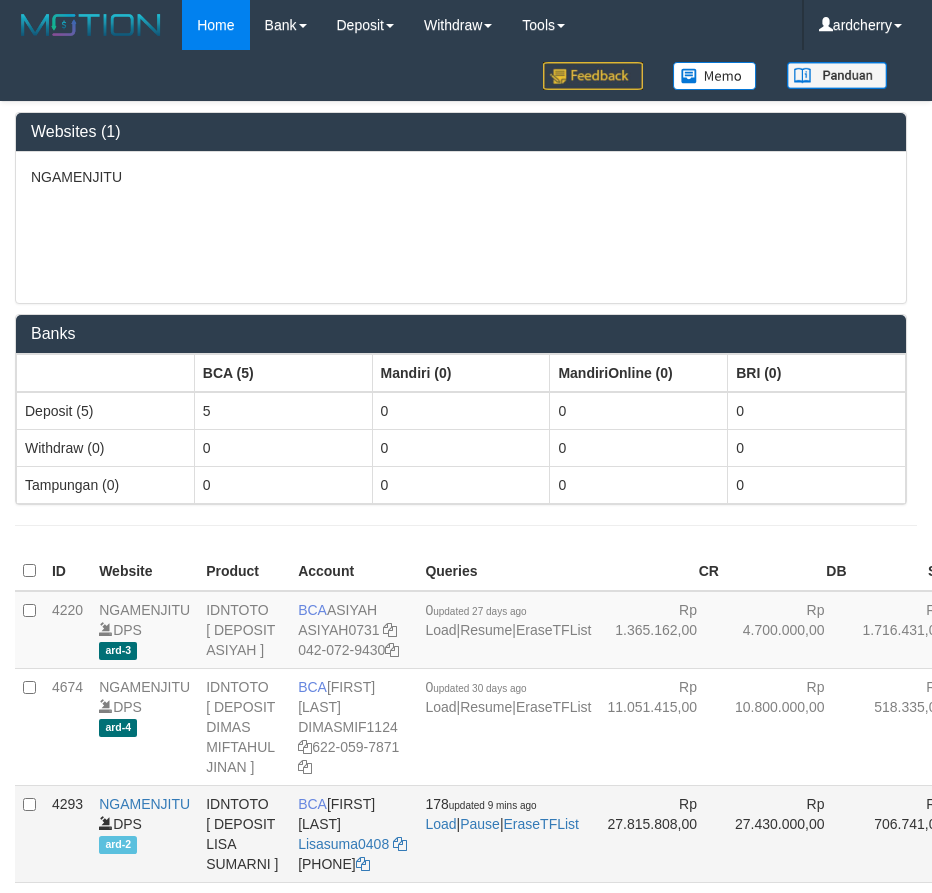 scroll, scrollTop: 516, scrollLeft: 0, axis: vertical 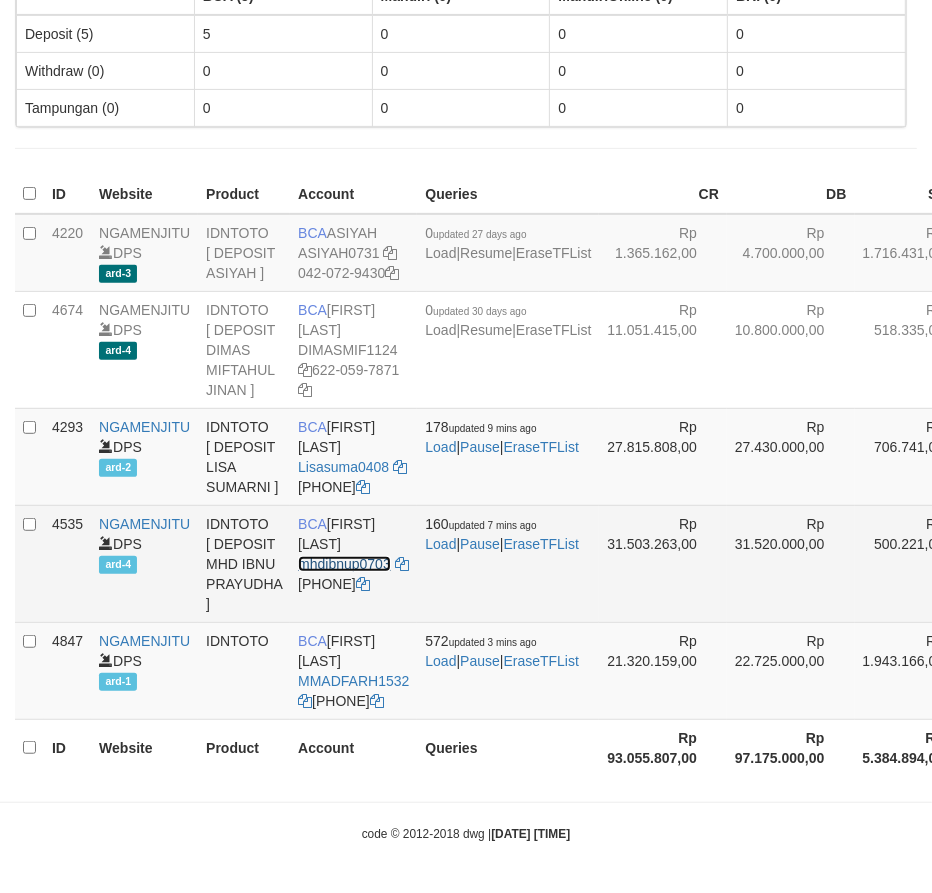click on "mhdibnup0703" at bounding box center (344, 564) 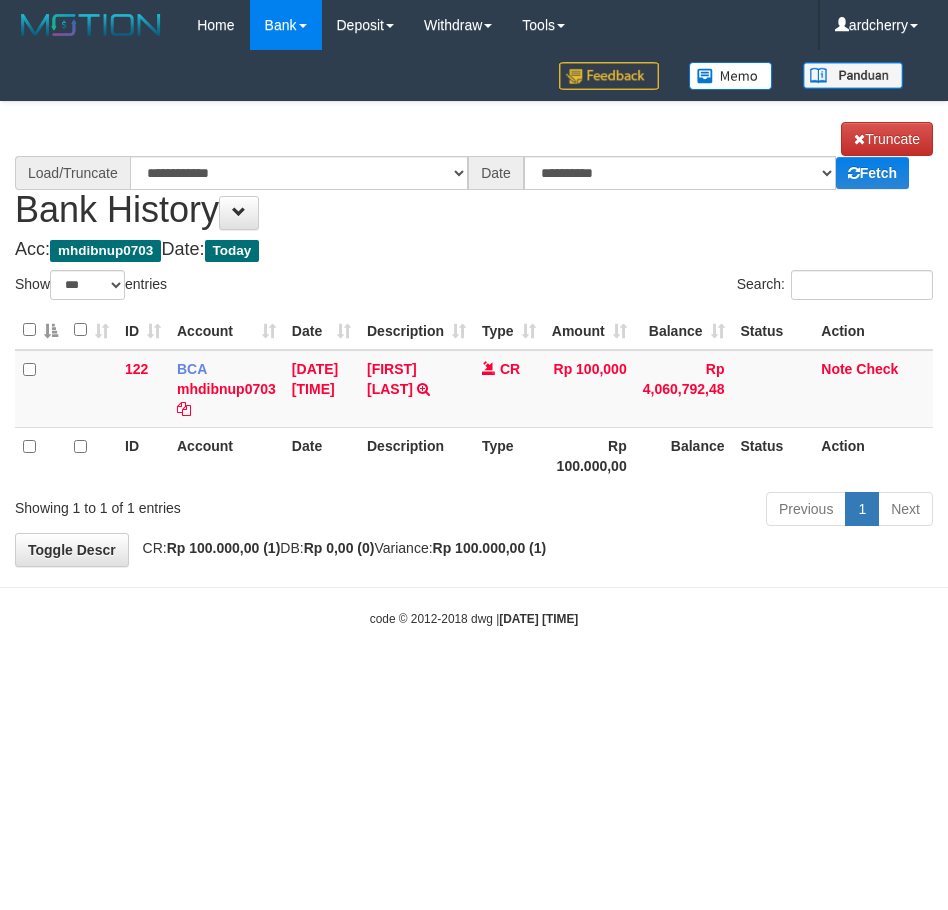 select on "***" 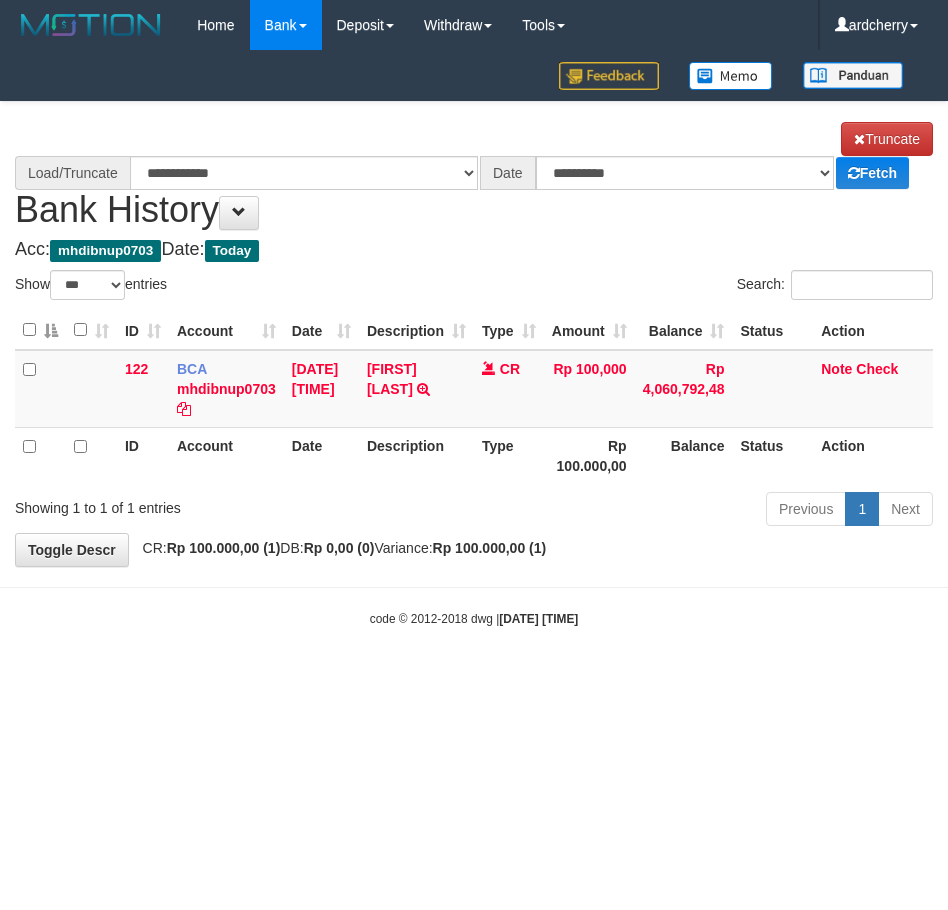 scroll, scrollTop: 0, scrollLeft: 0, axis: both 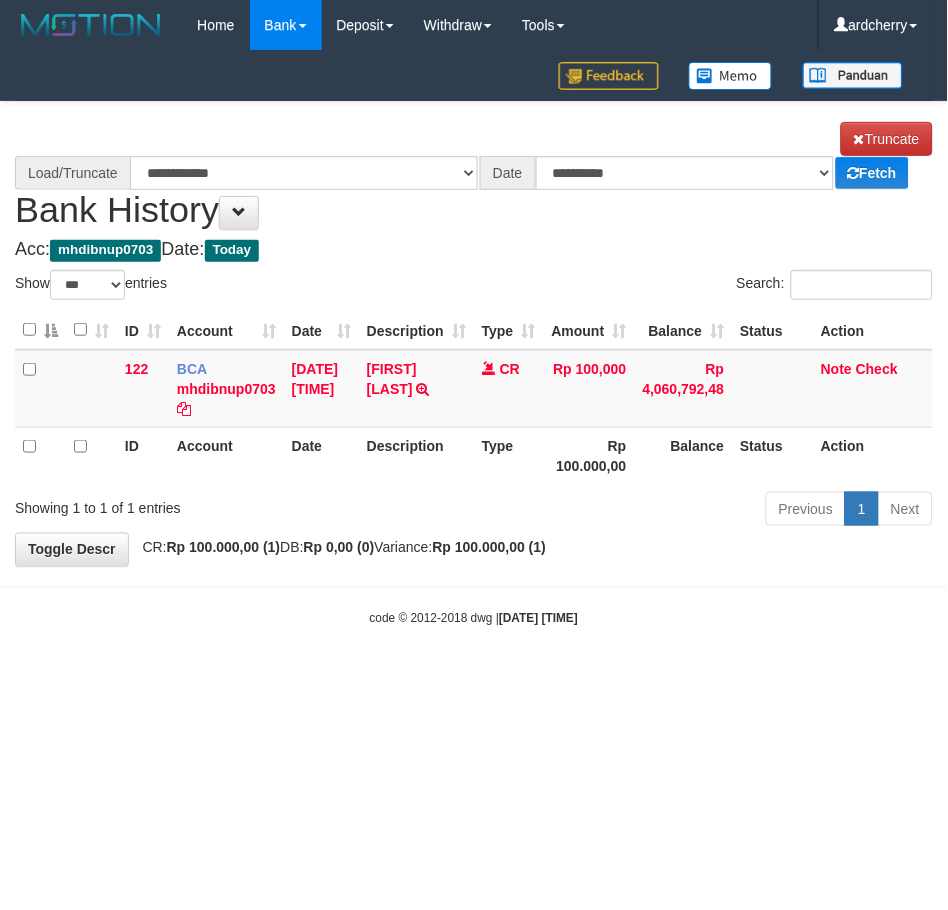 drag, startPoint x: 744, startPoint y: 633, endPoint x: 760, endPoint y: 425, distance: 208.61447 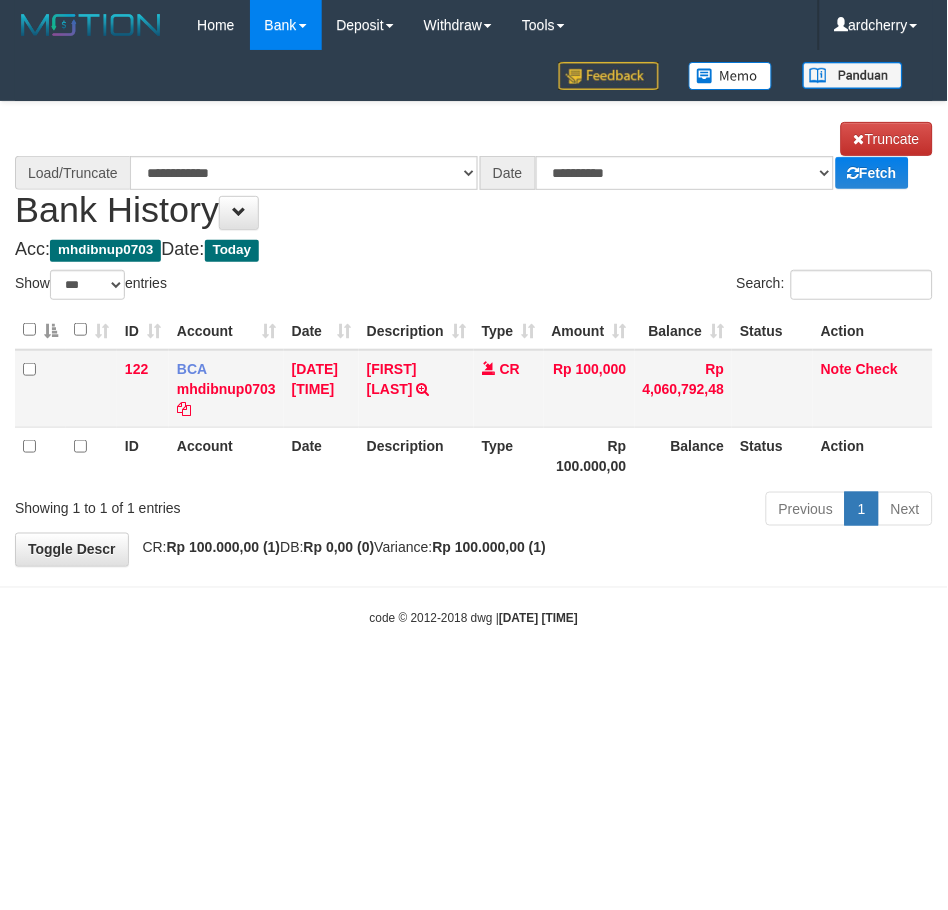 select on "****" 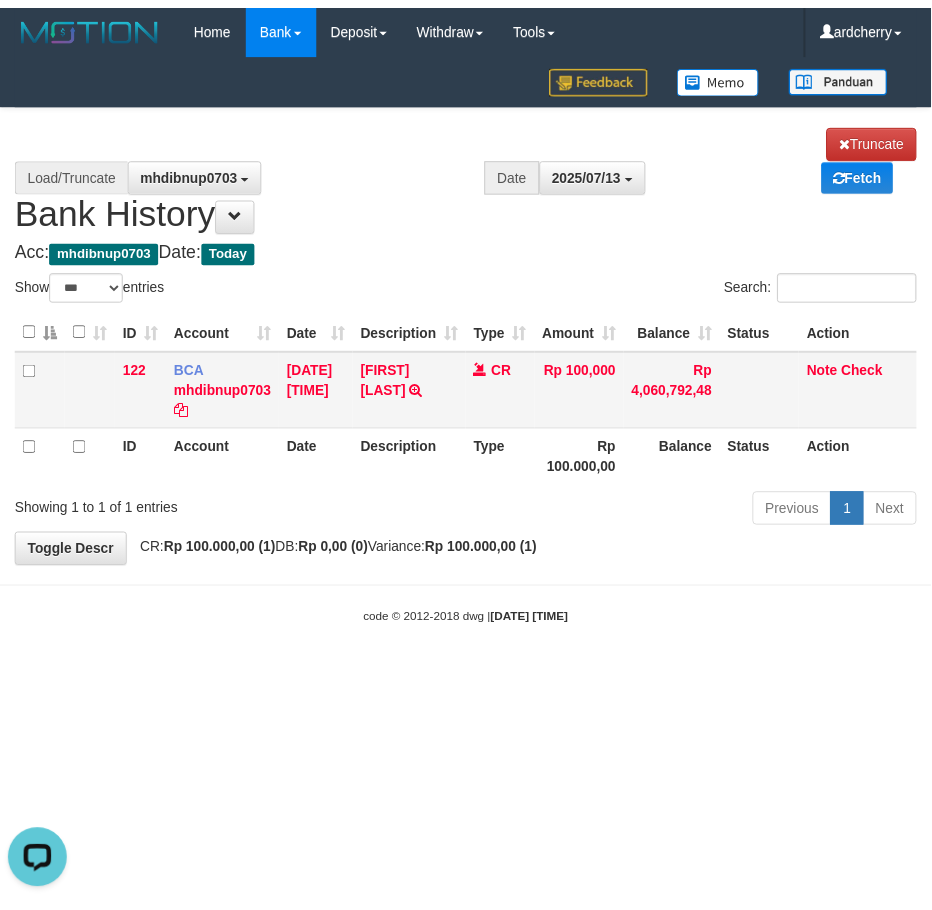 scroll, scrollTop: 0, scrollLeft: 0, axis: both 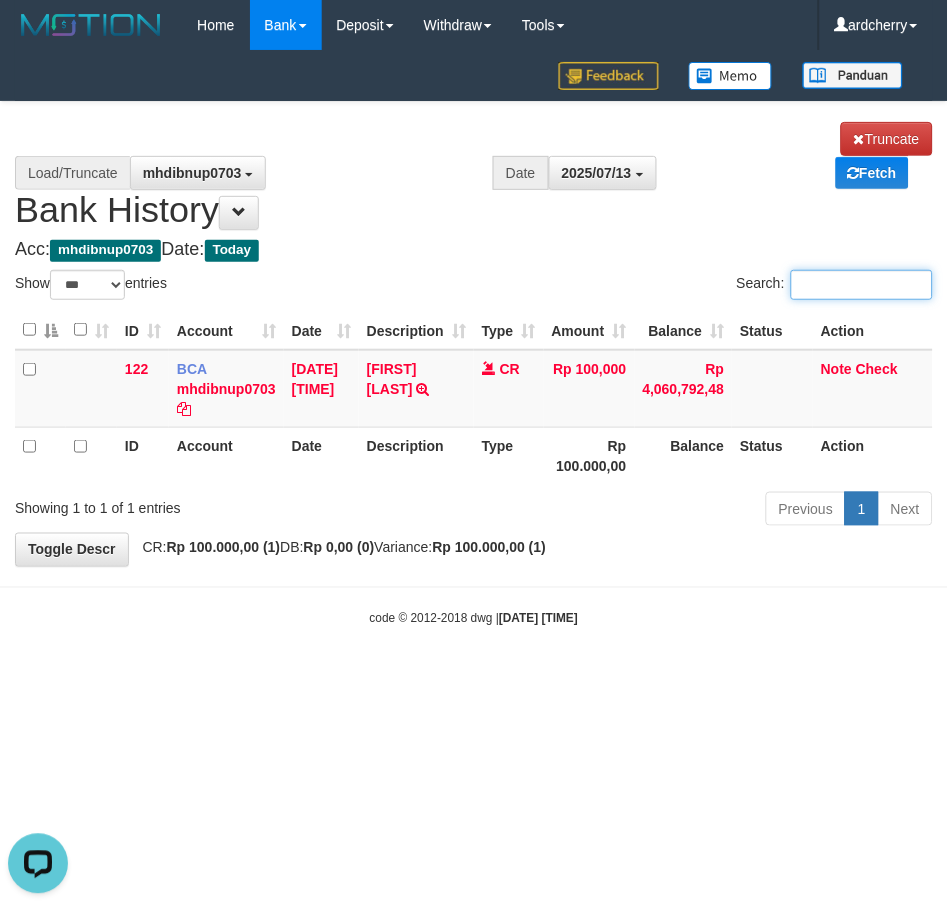 click on "Search:" at bounding box center [862, 285] 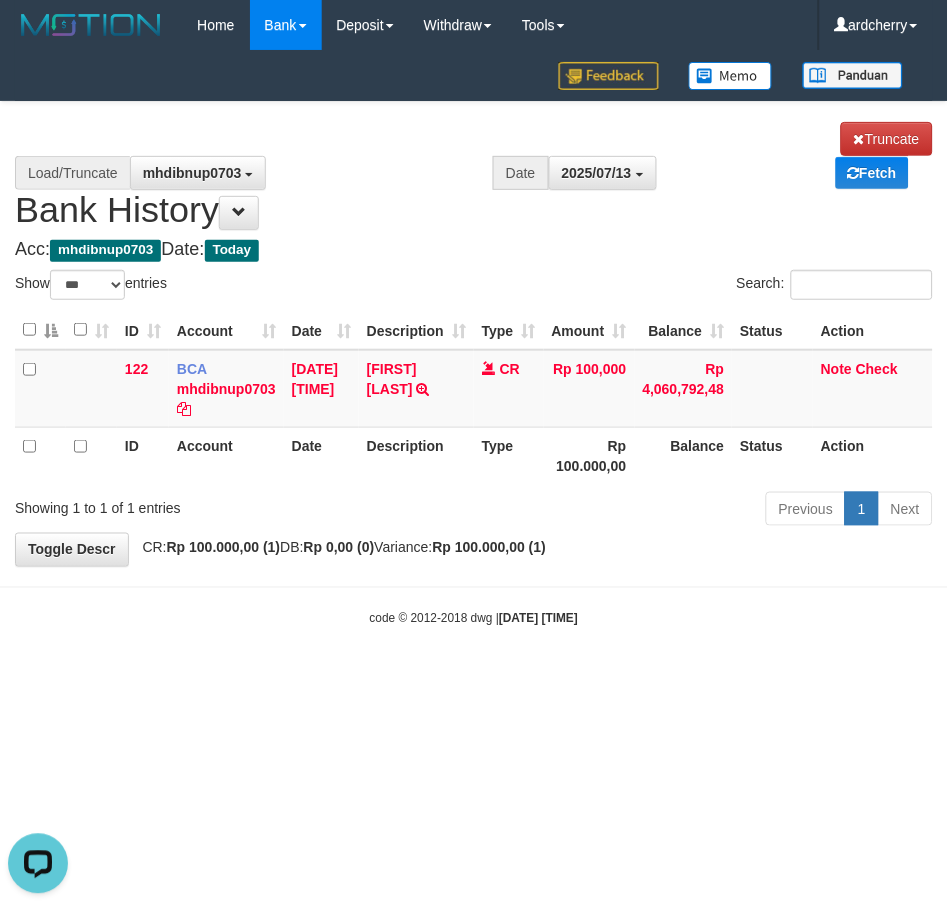 click on "Toggle navigation
Home
Bank
Account List
Load
By Website
Group
[ITOTO]													NGAMENJITU
By Load Group (DPS)
Group ard-1
Group ard-2
Group ard-3
Group ard-4
Mutasi Bank 							 -" at bounding box center (474, 339) 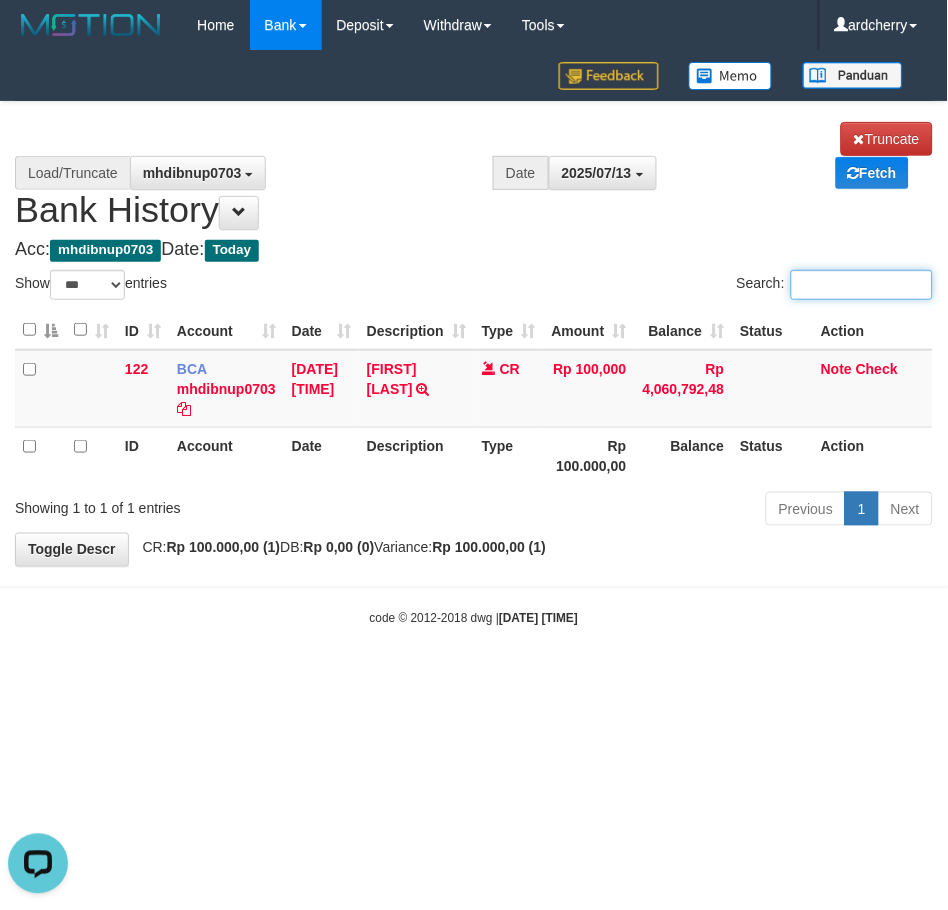 click on "Search:" at bounding box center (862, 285) 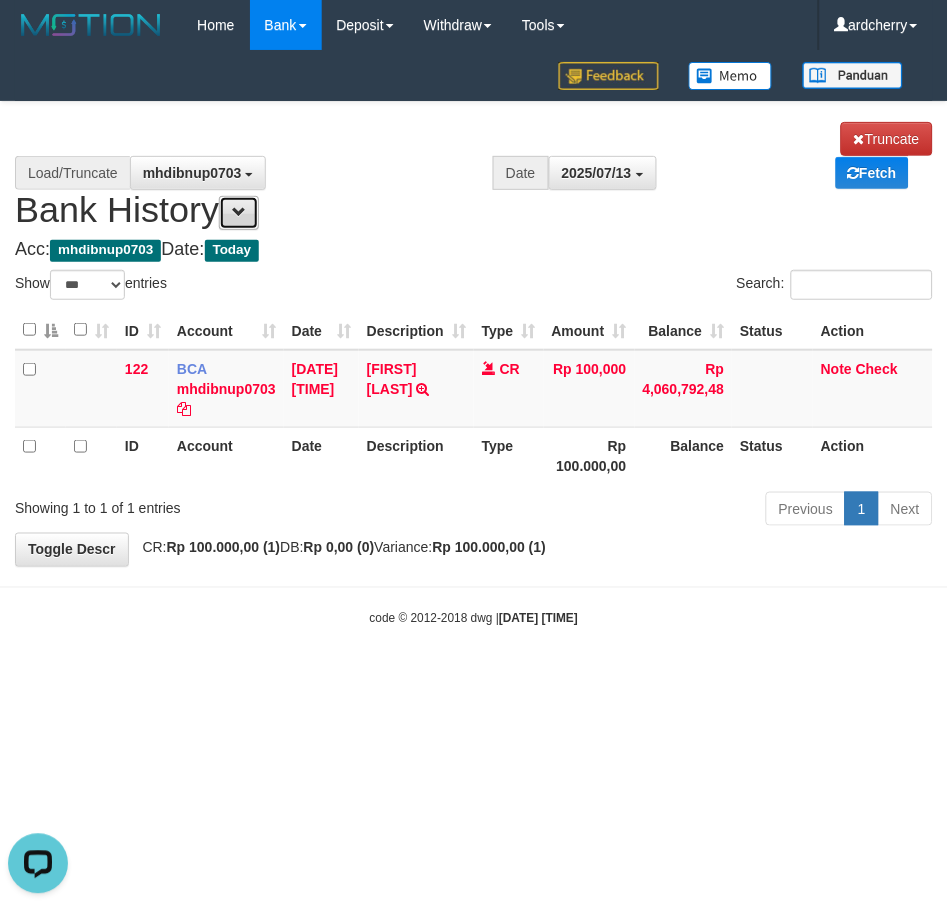 click at bounding box center (239, 213) 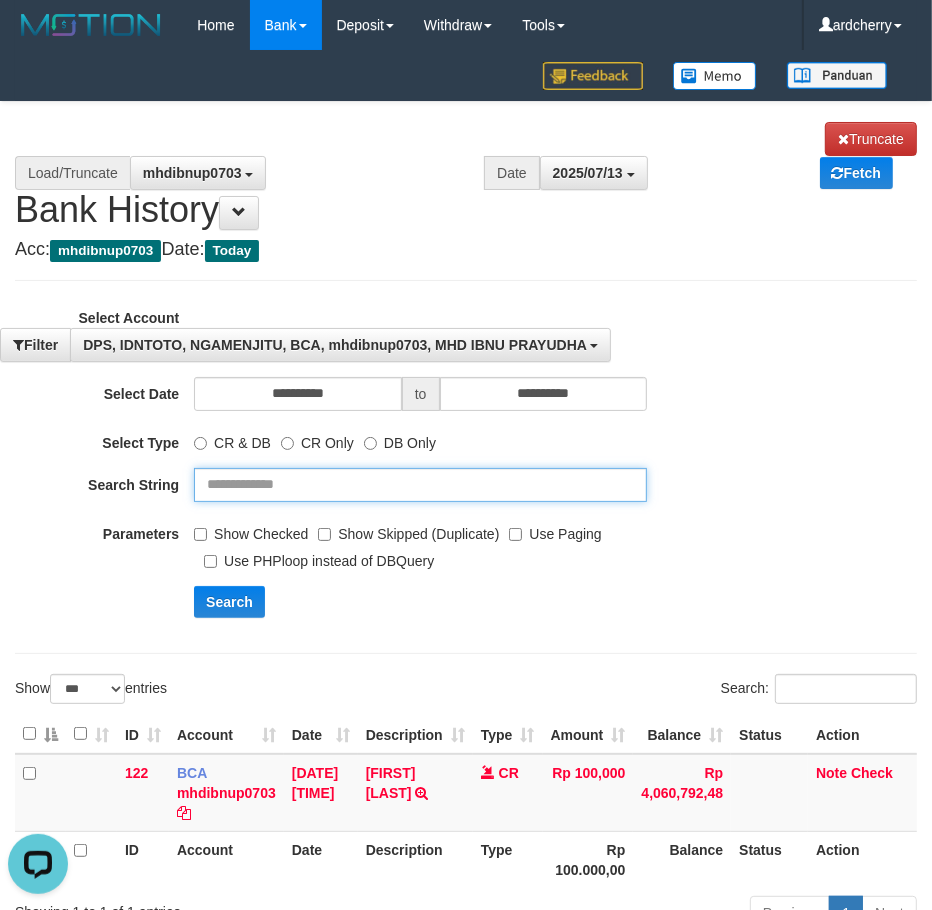 click at bounding box center [420, 485] 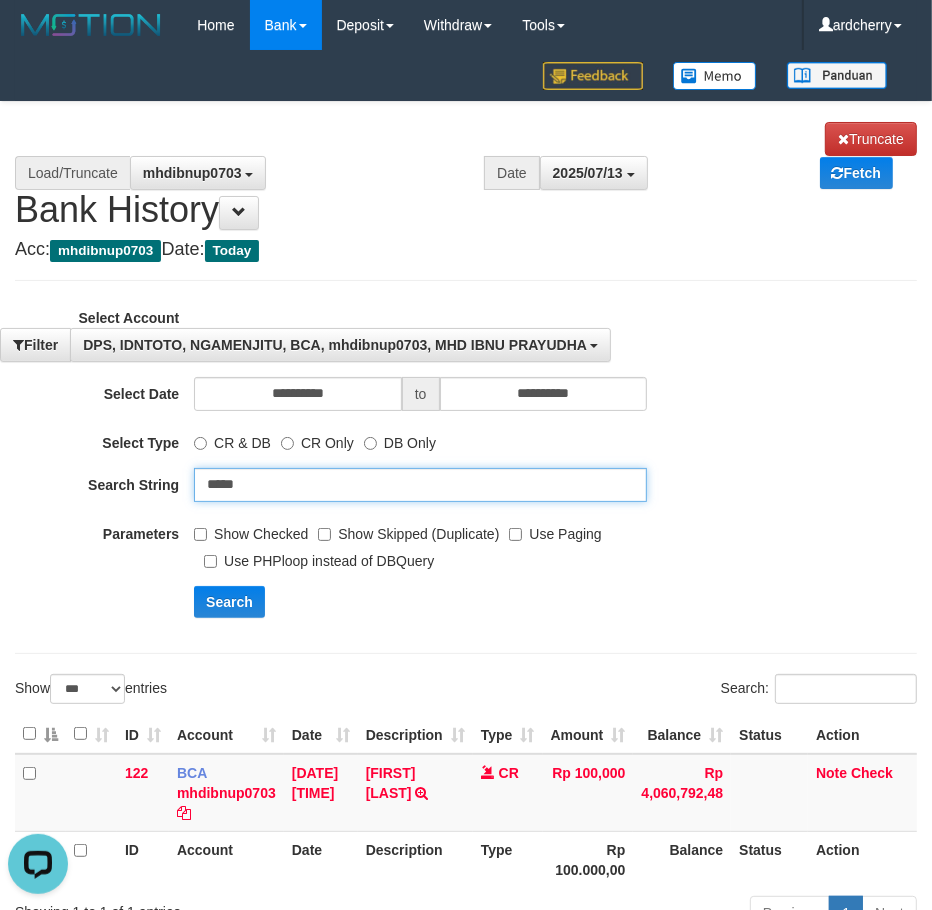 type on "*****" 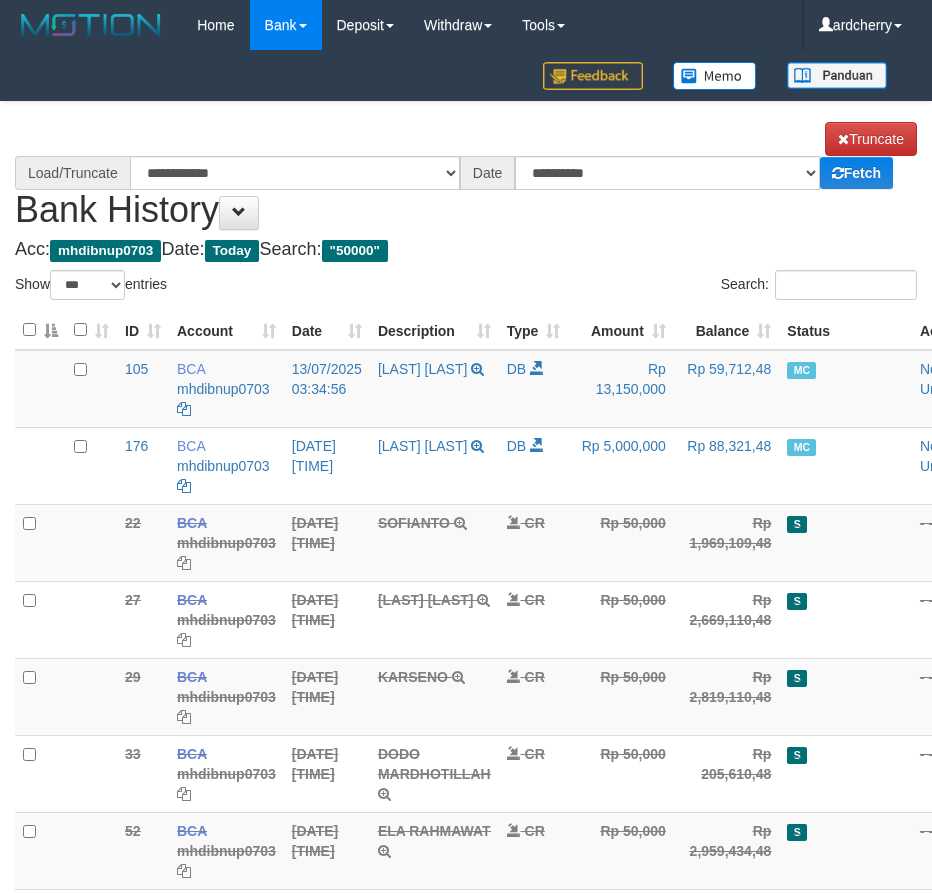 select on "***" 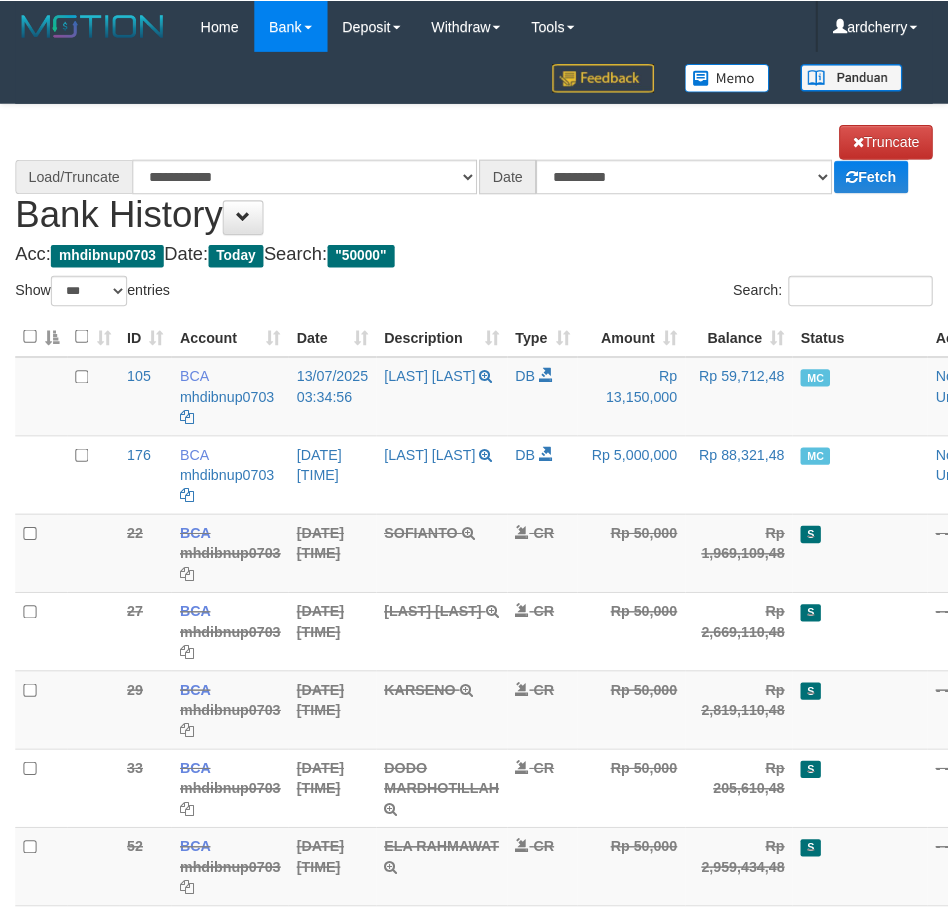 scroll, scrollTop: 0, scrollLeft: 0, axis: both 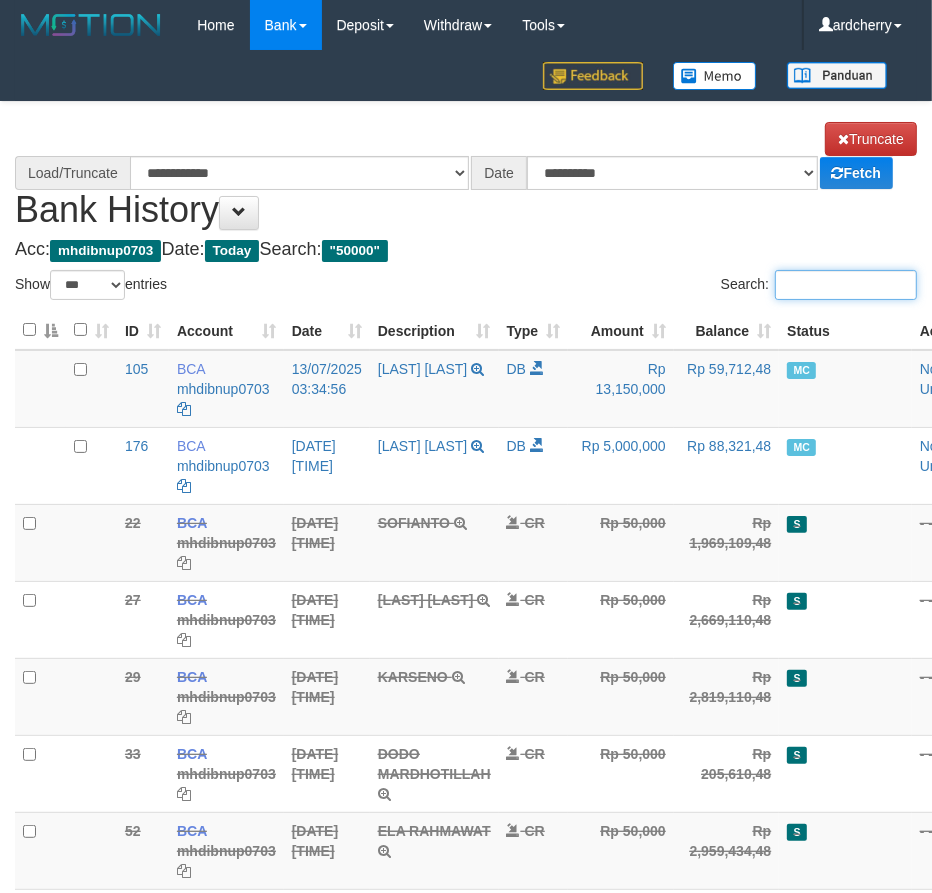 click on "Search:" at bounding box center [846, 285] 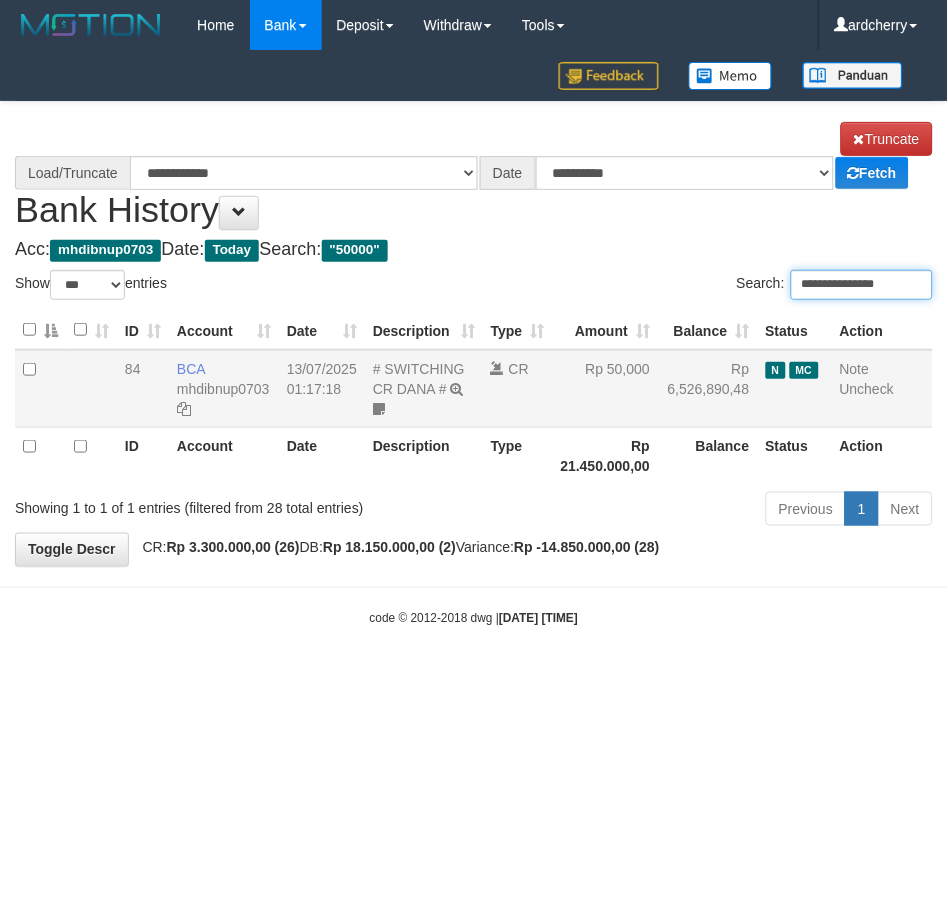 select on "****" 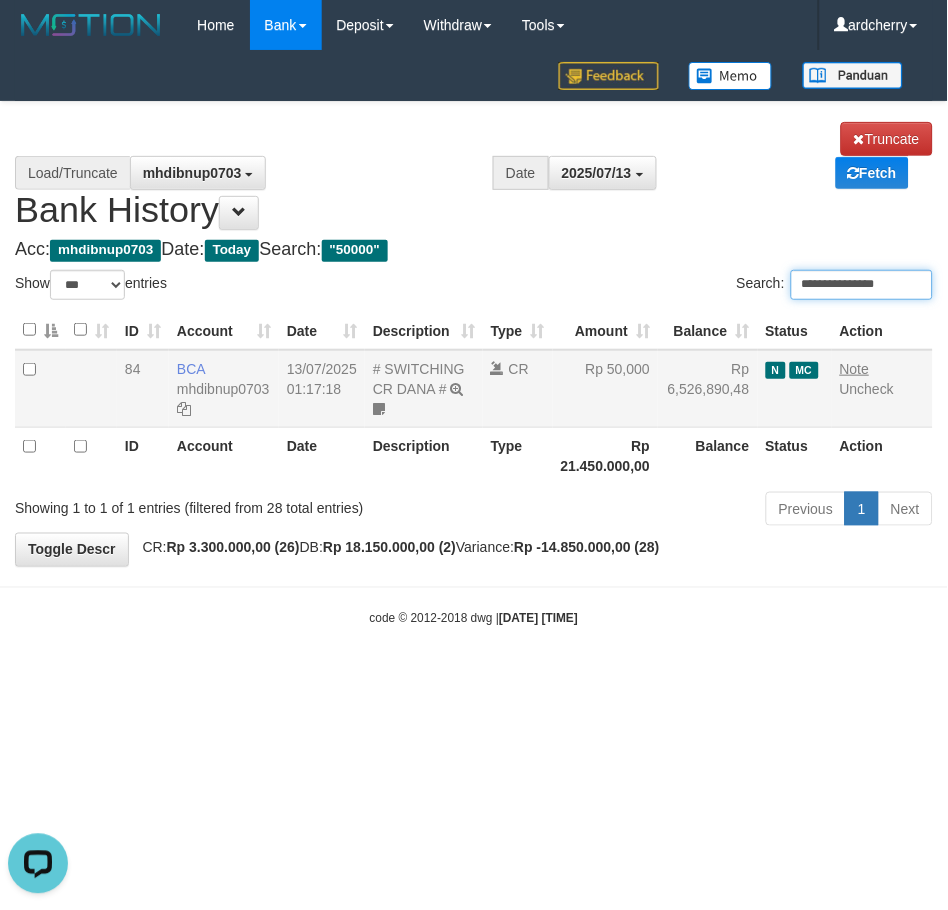 scroll, scrollTop: 0, scrollLeft: 0, axis: both 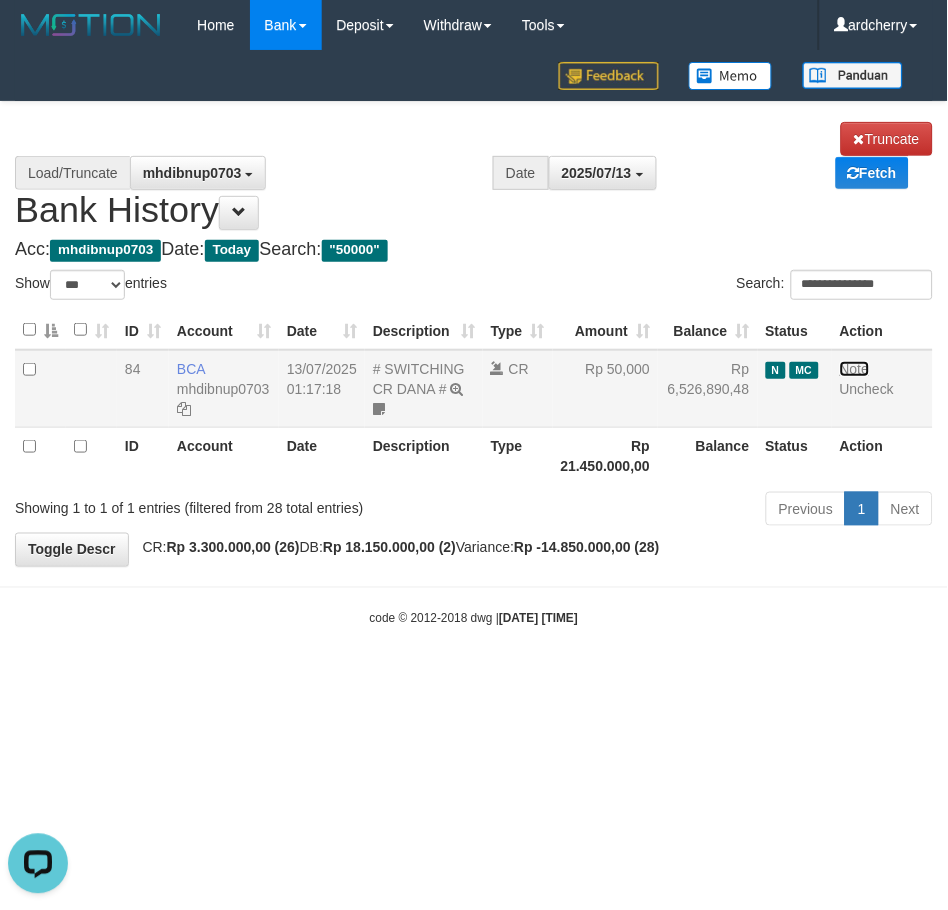 click on "Note" at bounding box center [855, 369] 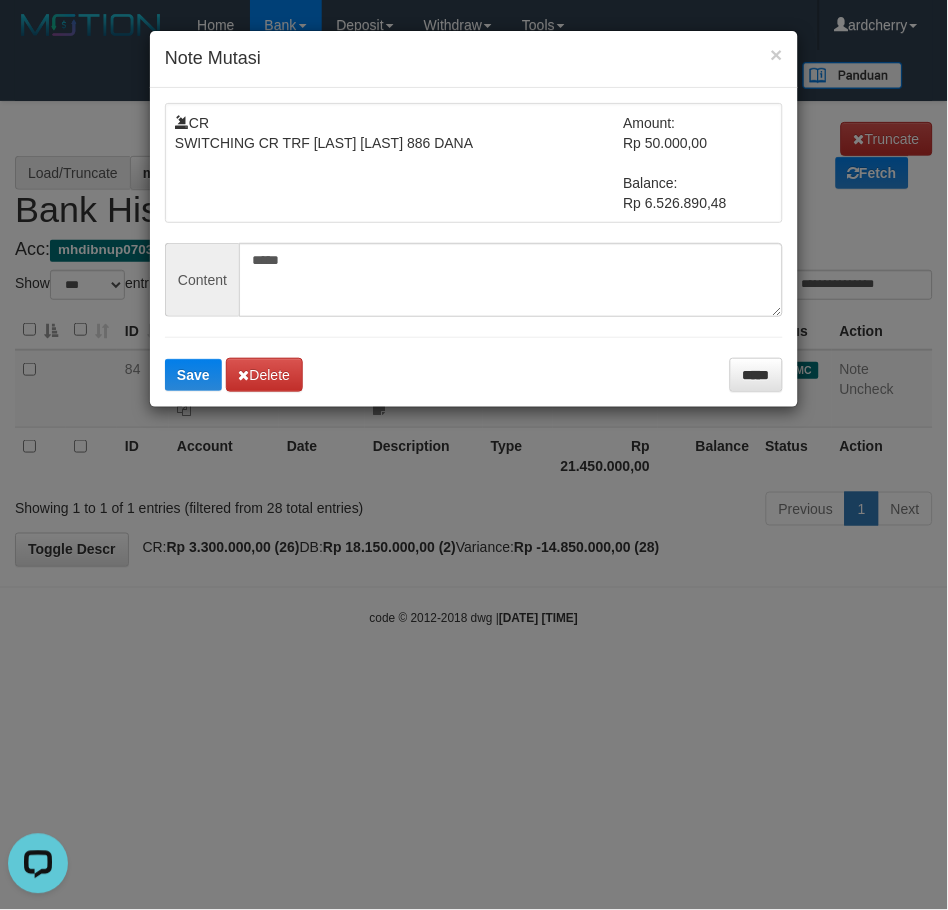 click on "× Note Mutasi
CR
SWITCHING CR TRF
[LAST] [LAST] 886 DANA
Amount:
Rp 50.000,00
Balance:
Rp 6.526.890,48
Content
*****
Save
Delete
*****" at bounding box center (474, 455) 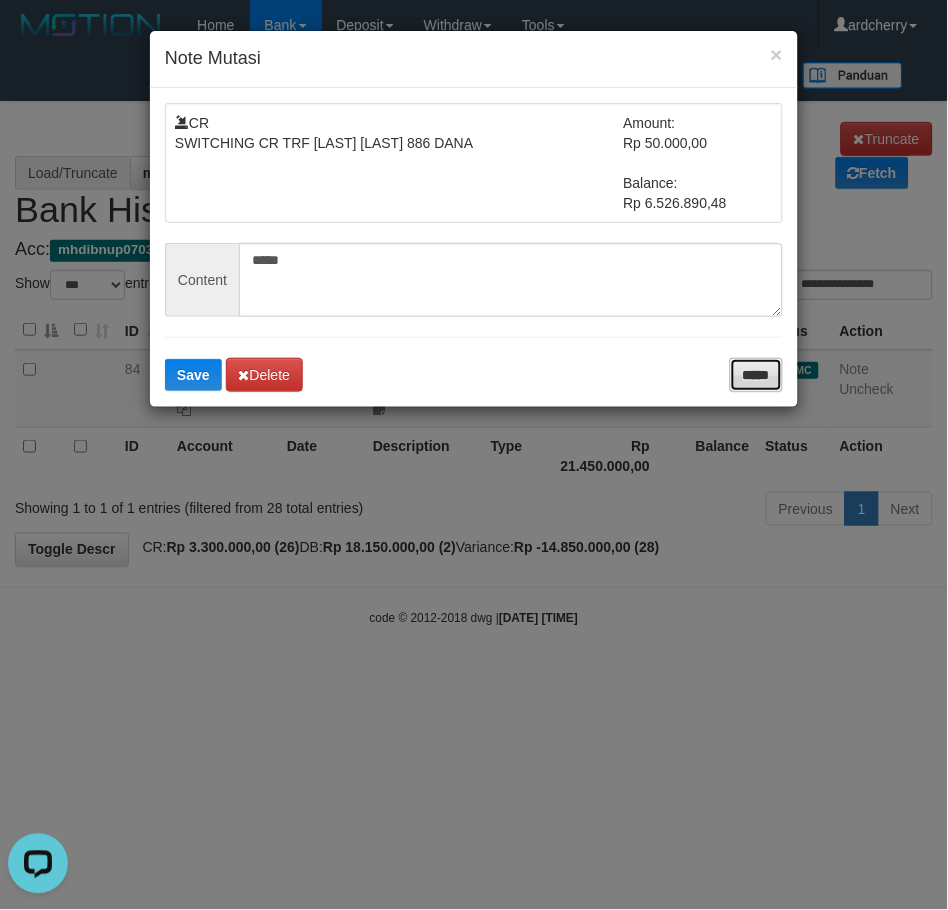 click on "*****" at bounding box center [756, 375] 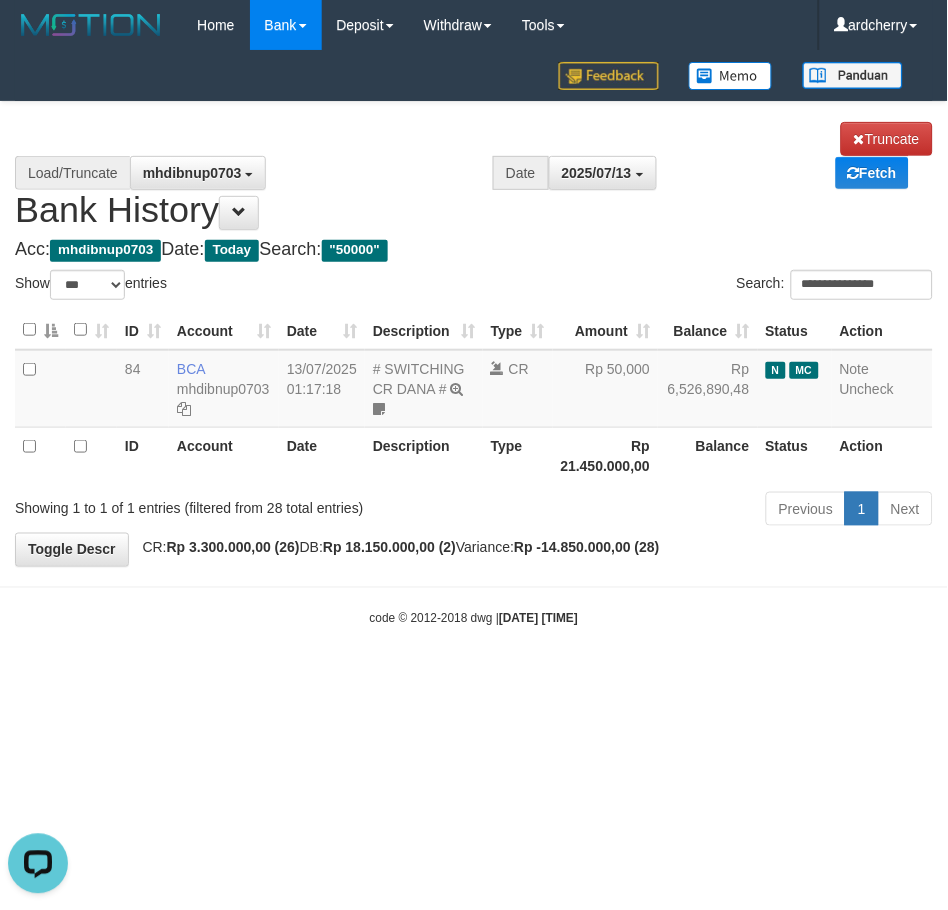 drag, startPoint x: 208, startPoint y: 630, endPoint x: 32, endPoint y: 656, distance: 177.9101 